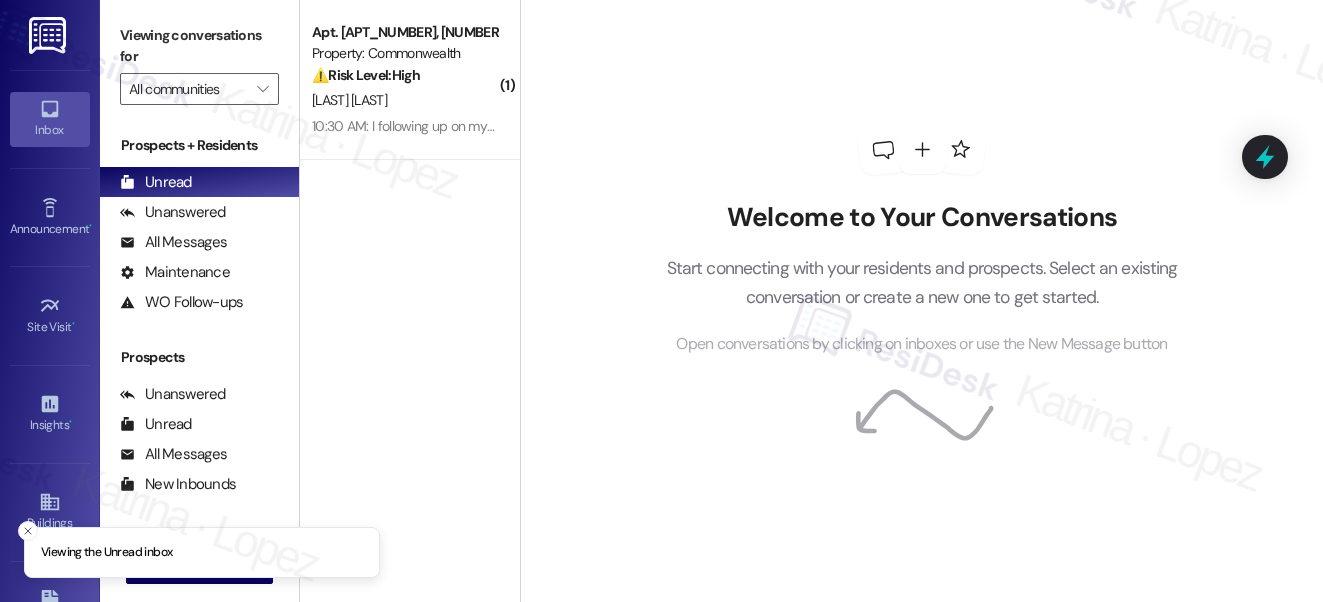 scroll, scrollTop: 0, scrollLeft: 0, axis: both 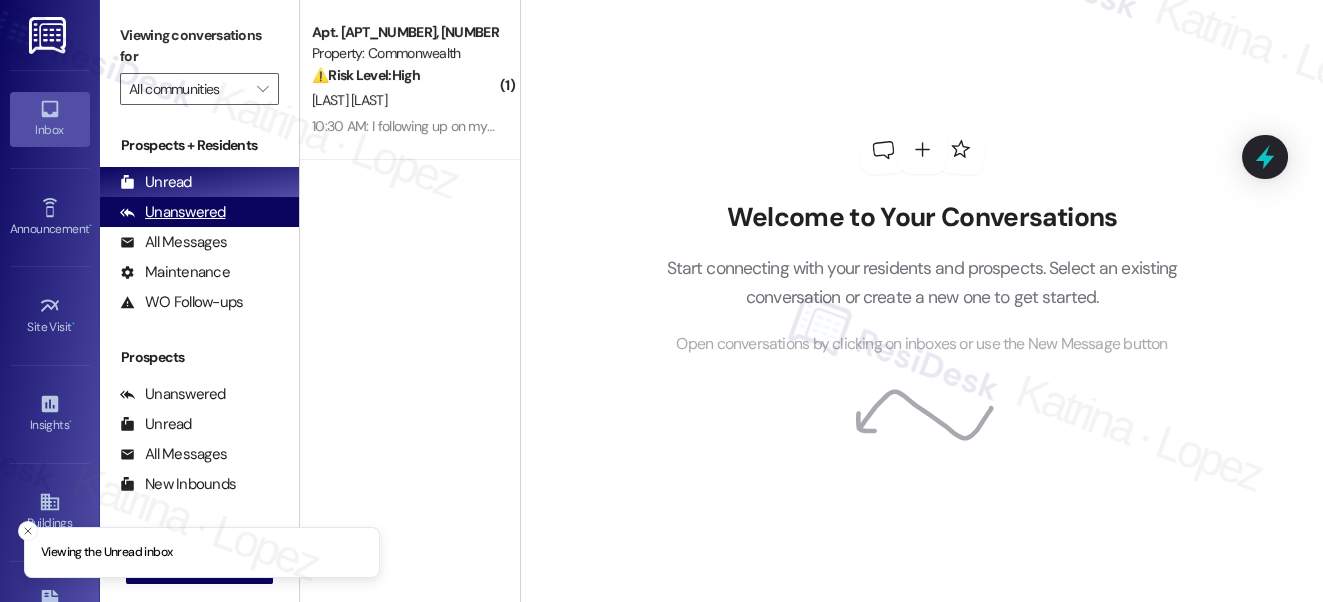 click on "Unanswered (0)" at bounding box center [199, 212] 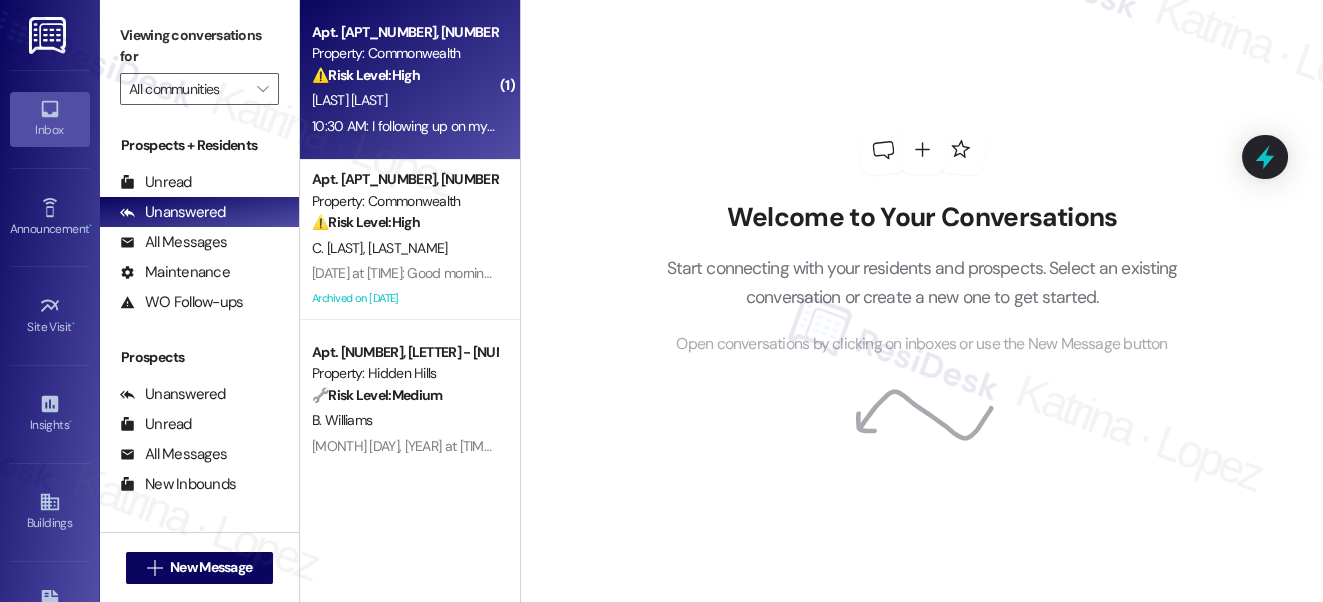click on "[TIME]: I following up on my login. Please let me know when you have an update  [TIME]: I following up on my login. Please let me know when you have an update" at bounding box center [404, 126] 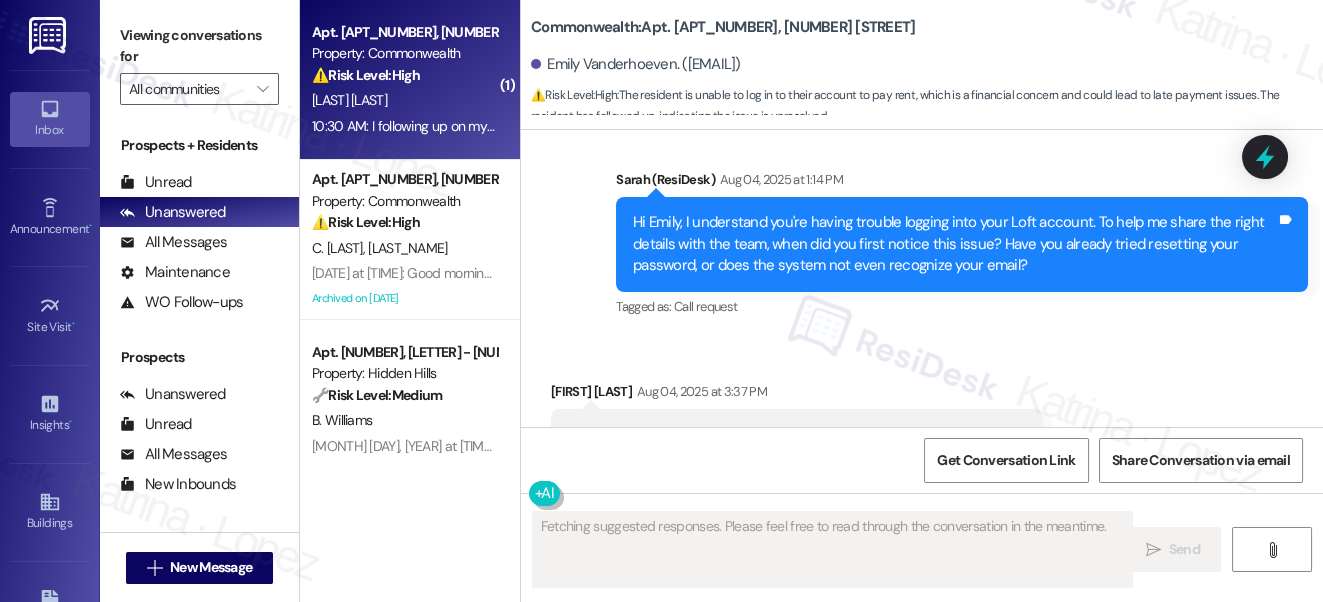 scroll, scrollTop: 14592, scrollLeft: 0, axis: vertical 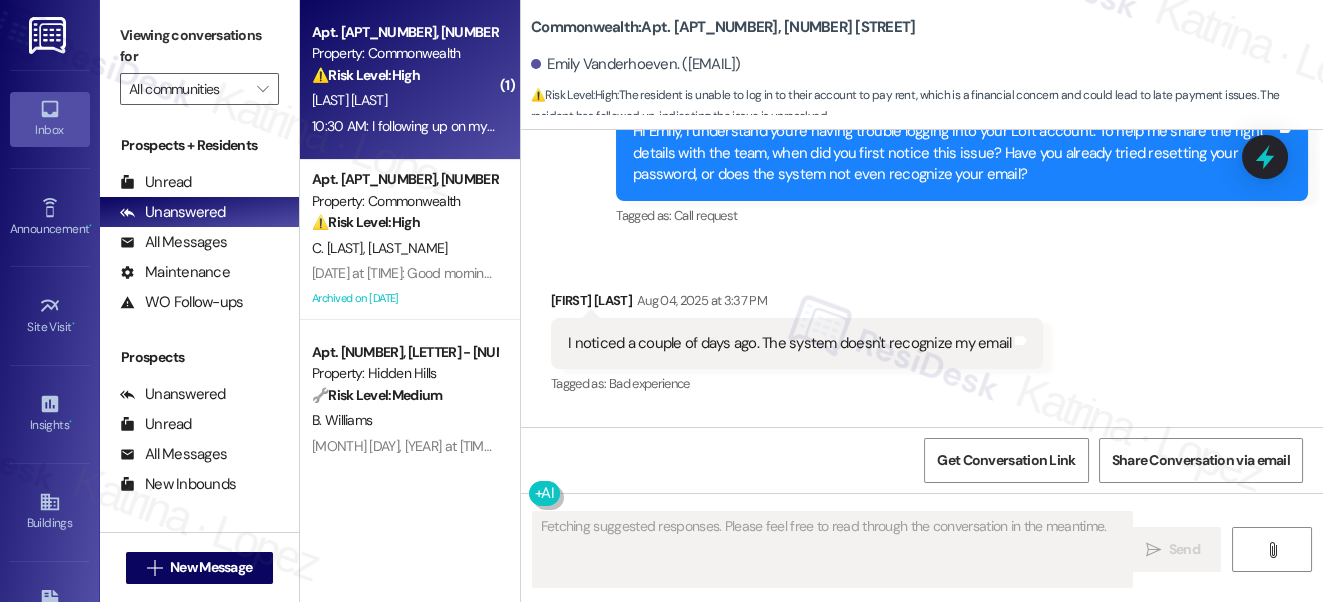 click on "Hi Emily, I understand you're having trouble logging into your Loft account. To help me share the right details with the team, when did you first notice this issue? Have you already tried resetting your password, or does the system not even recognize your email?" at bounding box center [954, 153] 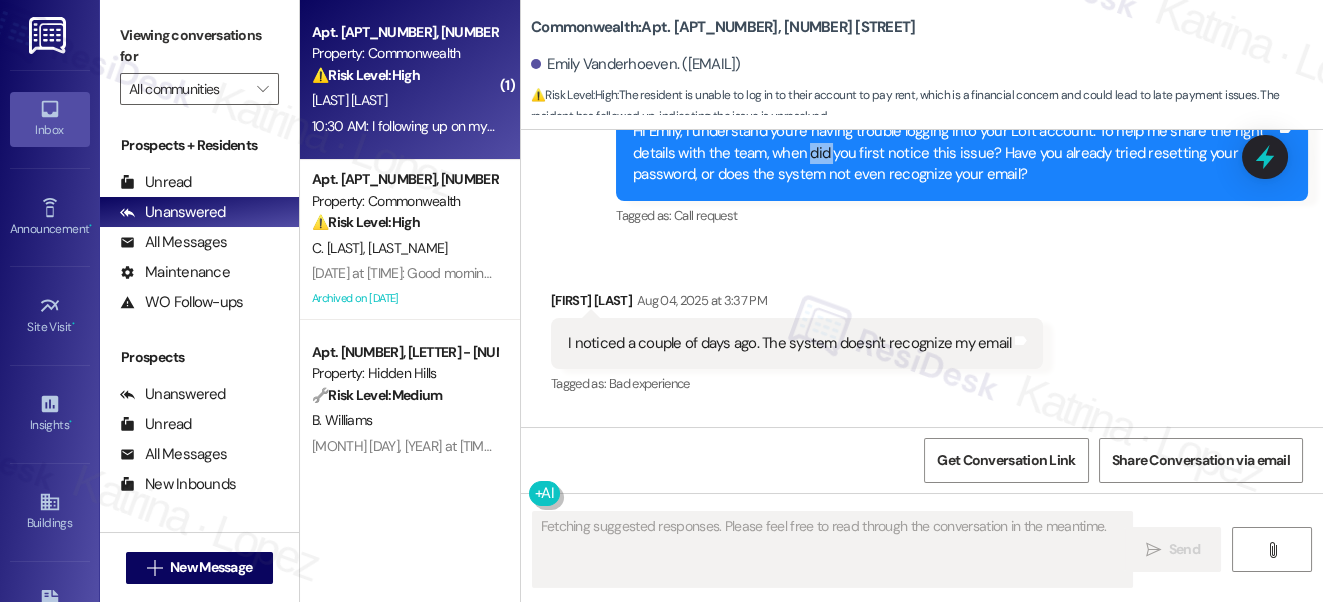 click on "Hi Emily, I understand you're having trouble logging into your Loft account. To help me share the right details with the team, when did you first notice this issue? Have you already tried resetting your password, or does the system not even recognize your email?" at bounding box center (954, 153) 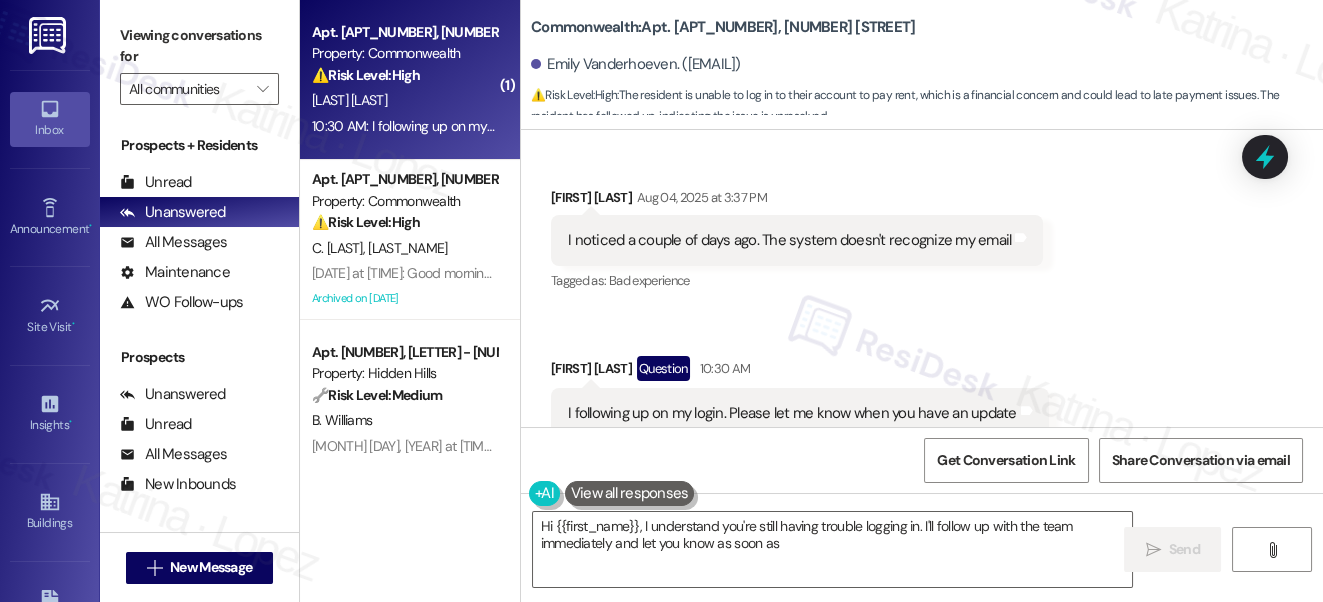scroll, scrollTop: 14774, scrollLeft: 0, axis: vertical 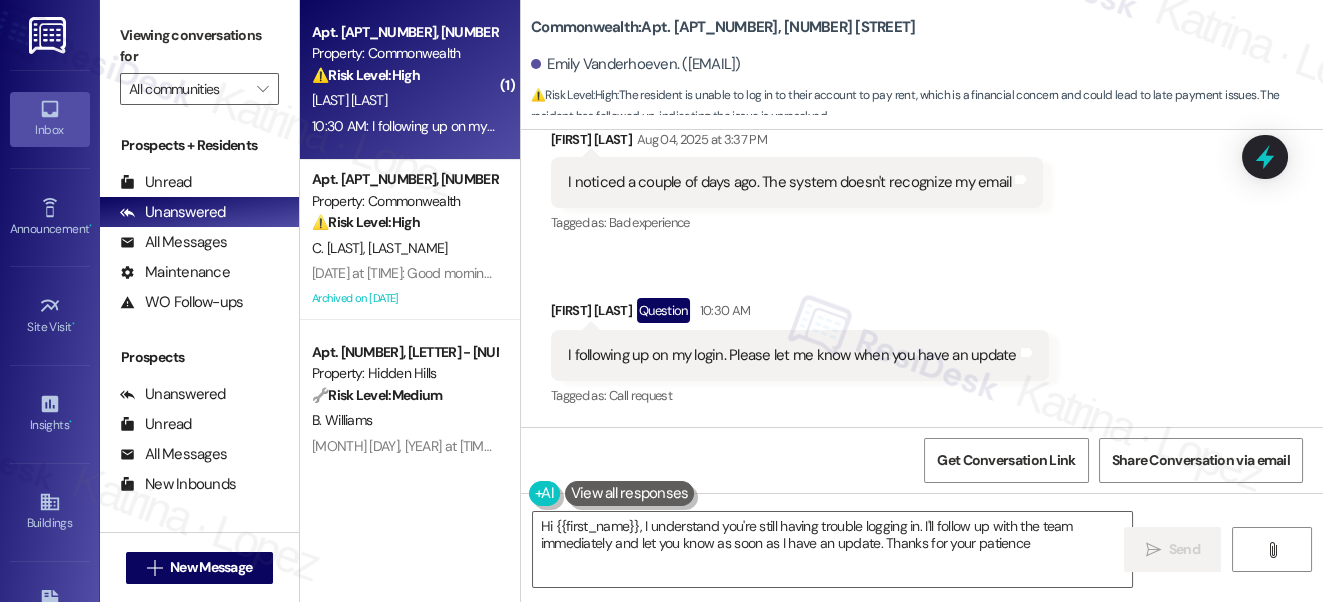 type on "Hi {{first_name}}, I understand you're still having trouble logging in. I'll follow up with the team immediately and let you know as soon as I have an update. Thanks for your patience!" 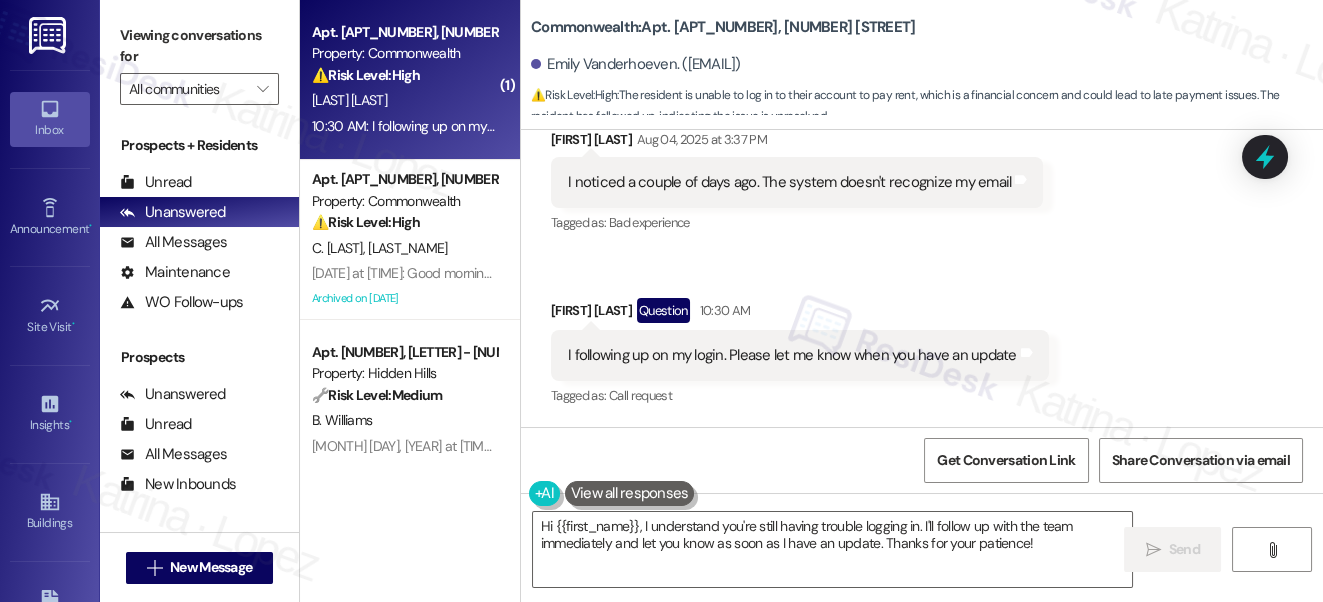 click on "I following up on my login. Please let me know when you have an update" at bounding box center [792, 355] 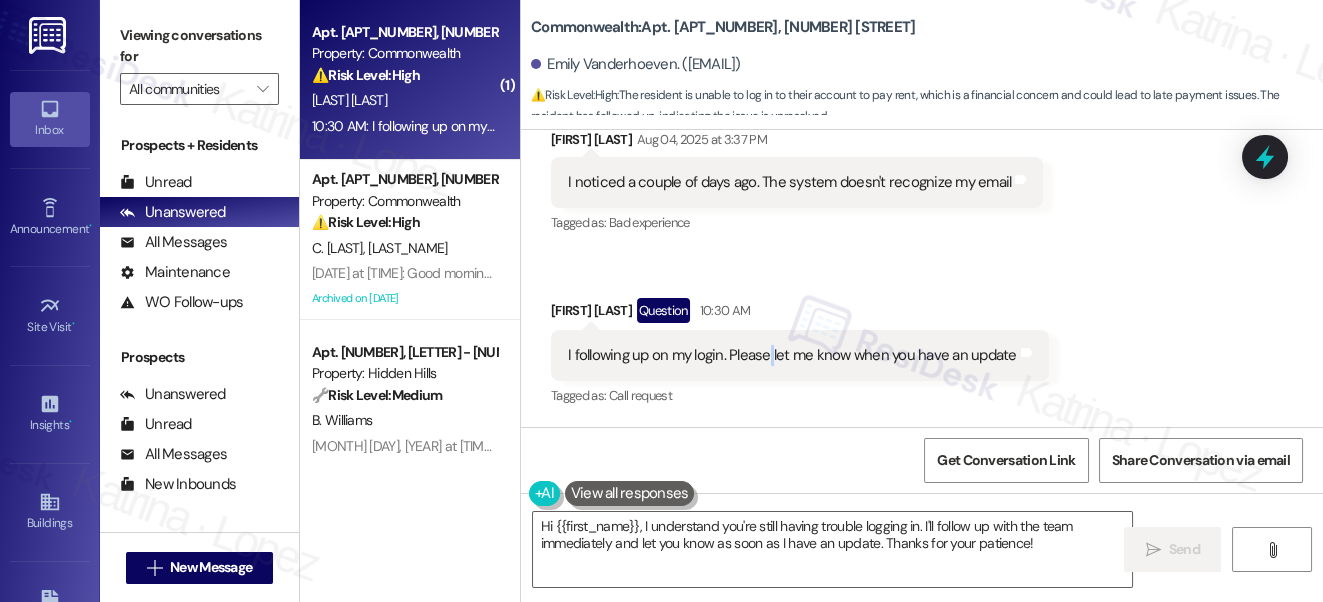click on "I following up on my login. Please let me know when you have an update" at bounding box center (792, 355) 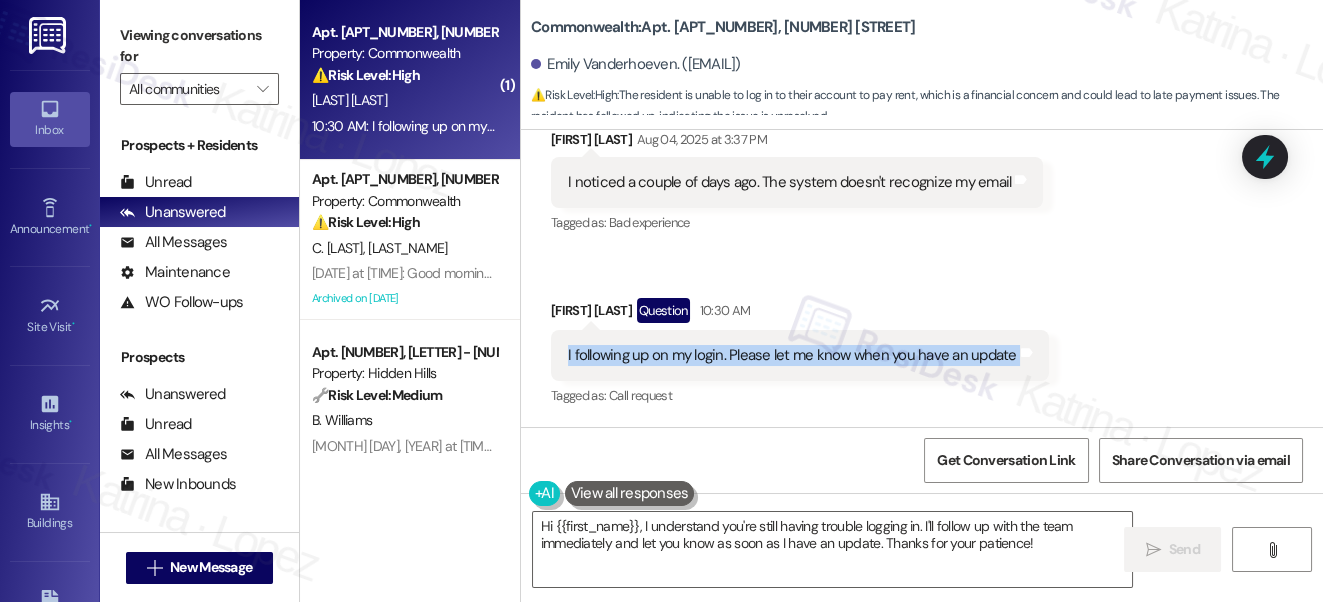 click on "I following up on my login. Please let me know when you have an update" at bounding box center (792, 355) 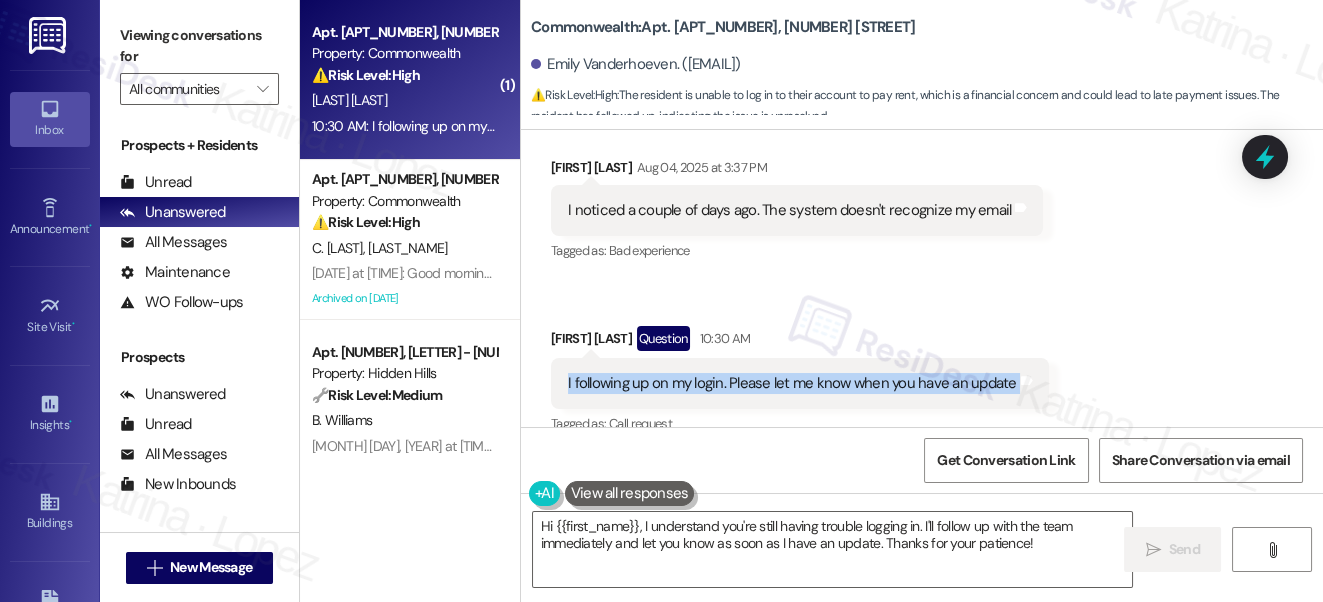 scroll, scrollTop: 14683, scrollLeft: 0, axis: vertical 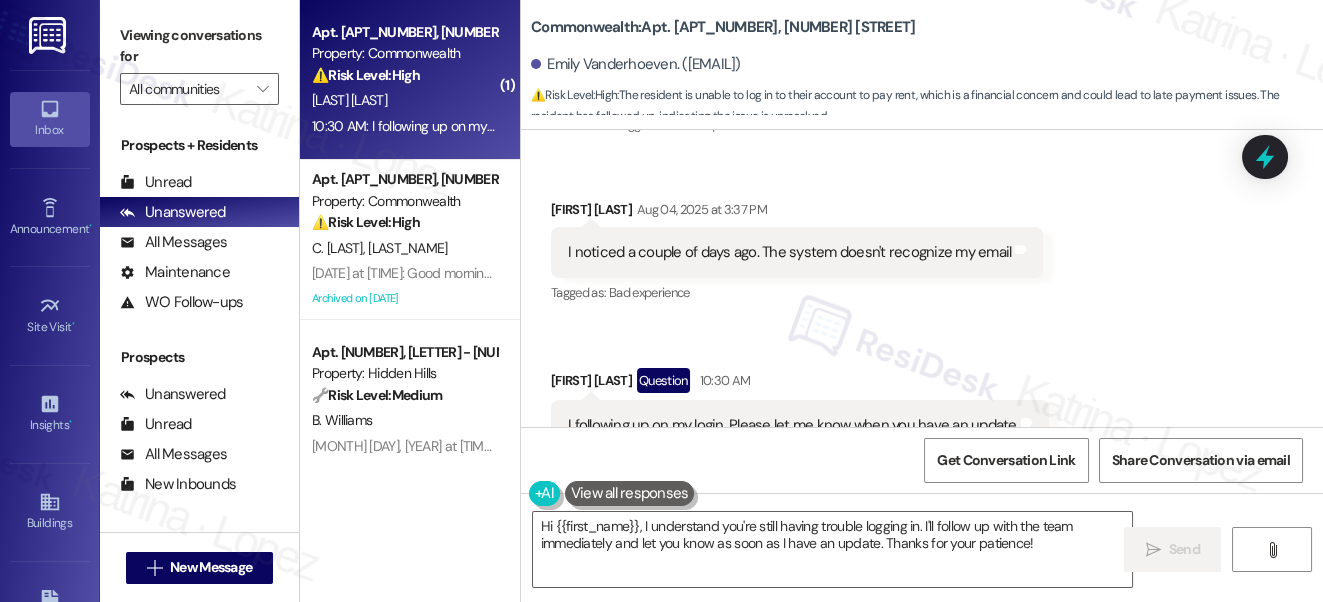click on "I noticed a couple of days ago. The system doesn't recognize my email  Tags and notes" at bounding box center [797, 252] 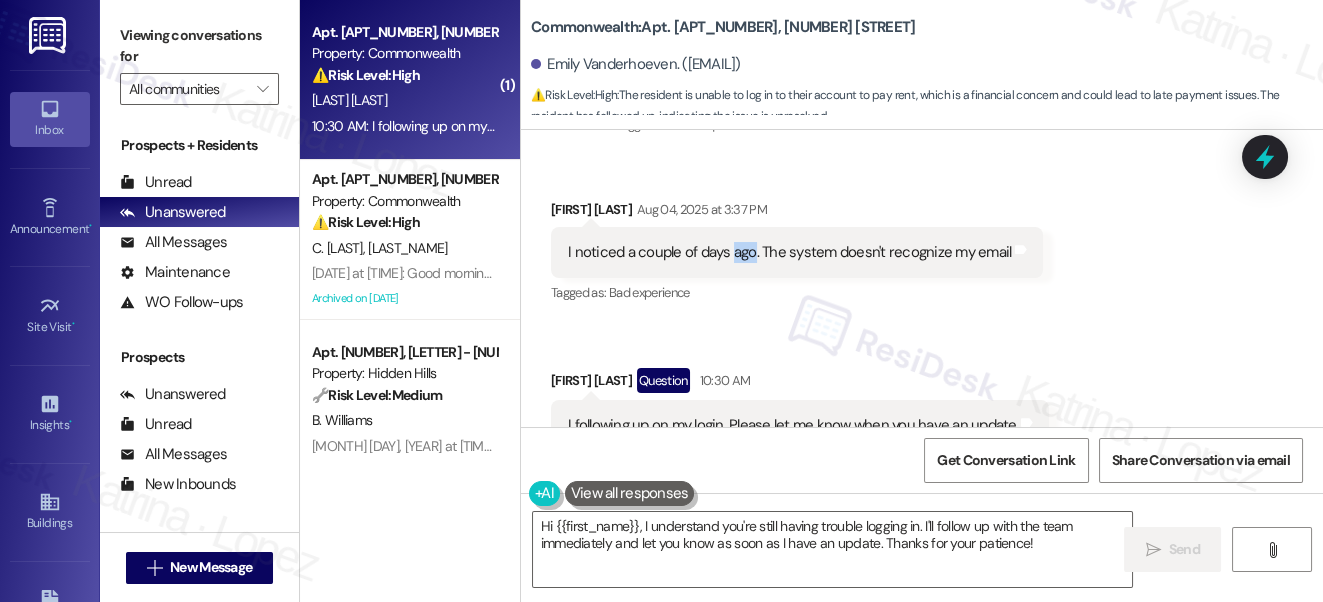 click on "I noticed a couple of days ago. The system doesn't recognize my email  Tags and notes" at bounding box center (797, 252) 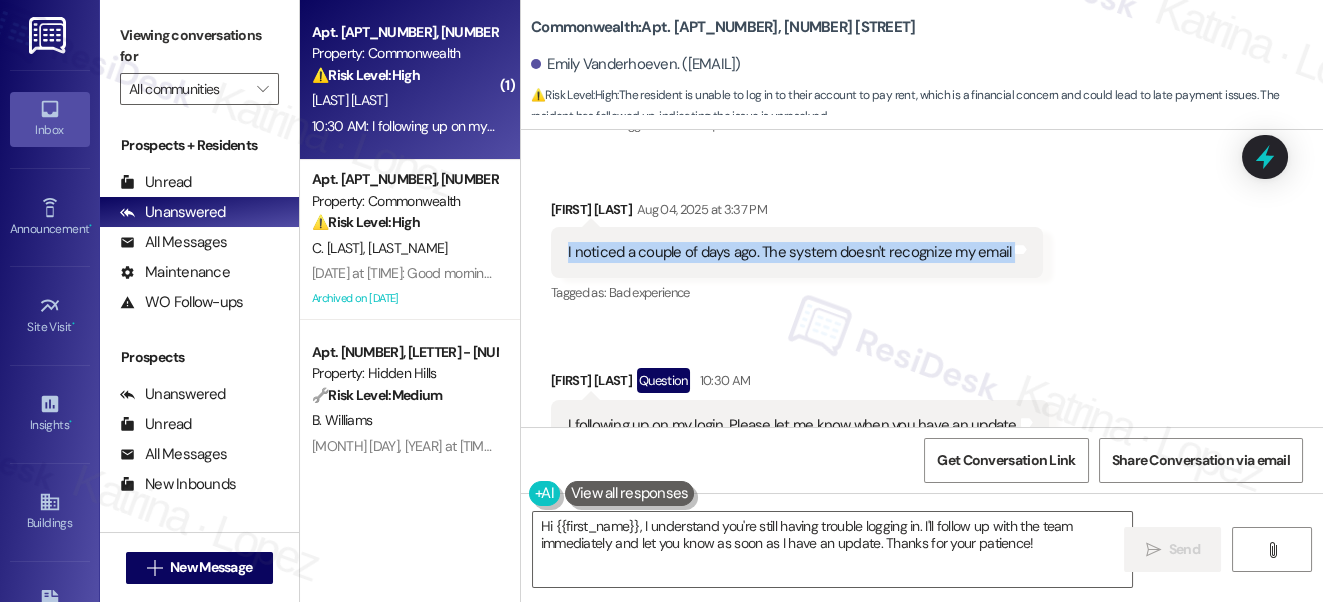 click on "I noticed a couple of days ago. The system doesn't recognize my email  Tags and notes" at bounding box center [797, 252] 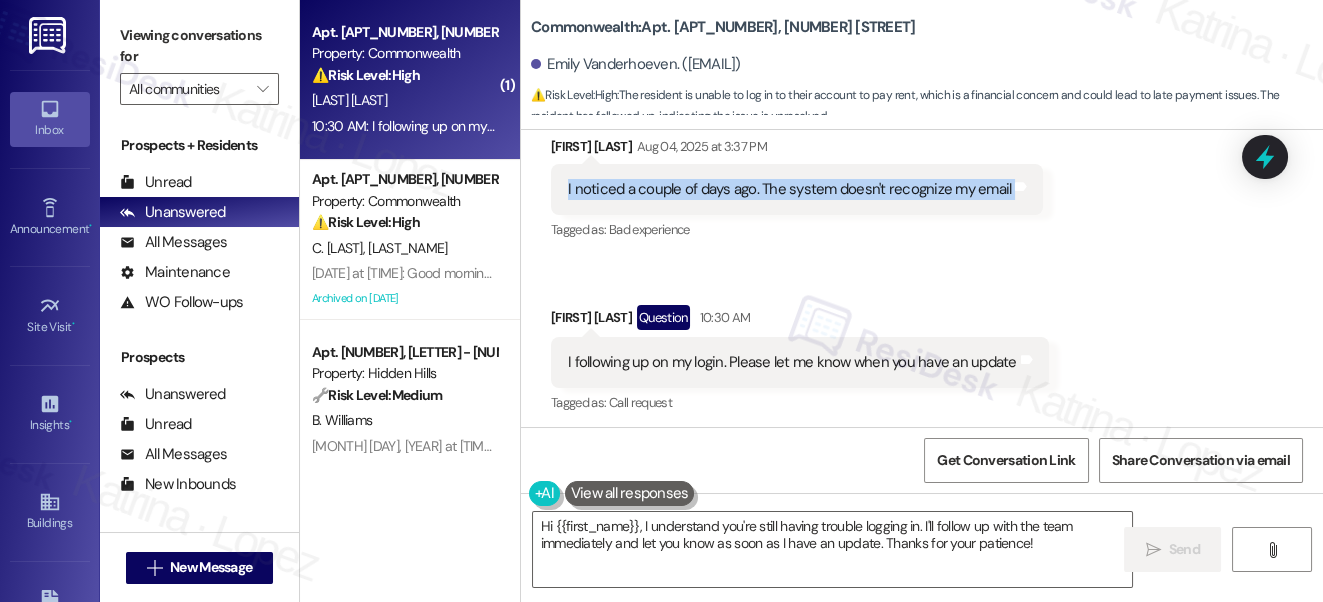 scroll, scrollTop: 14774, scrollLeft: 0, axis: vertical 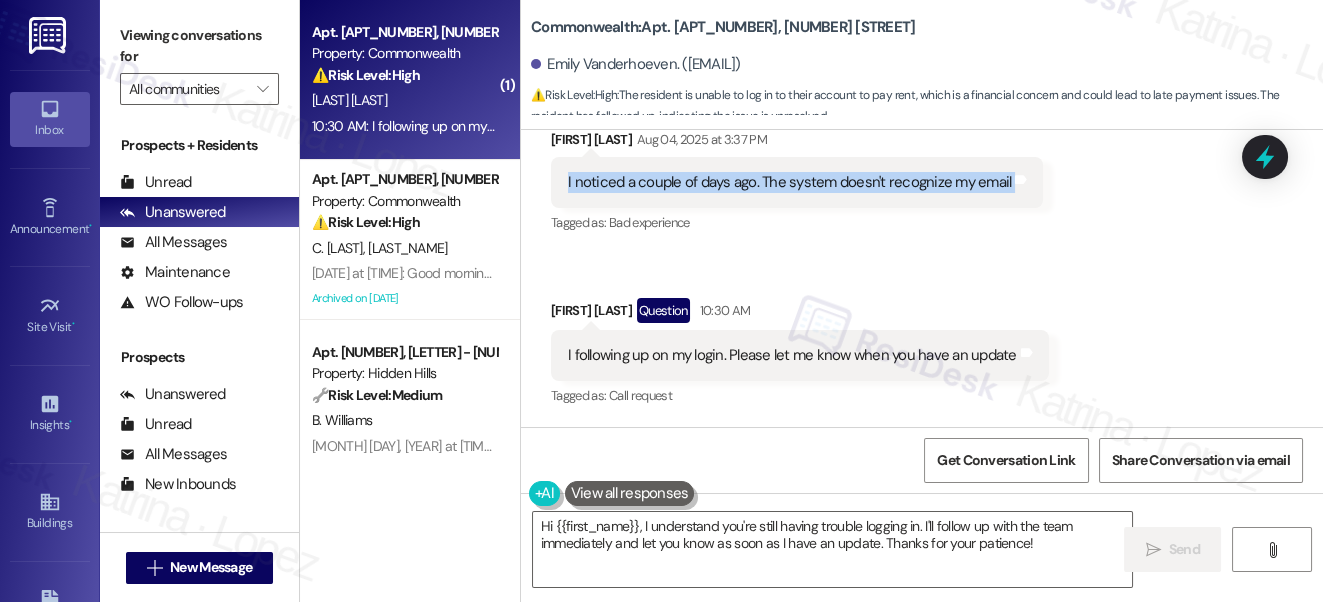 copy on "I noticed a couple of days ago. The system doesn't recognize my email  Tags and notes" 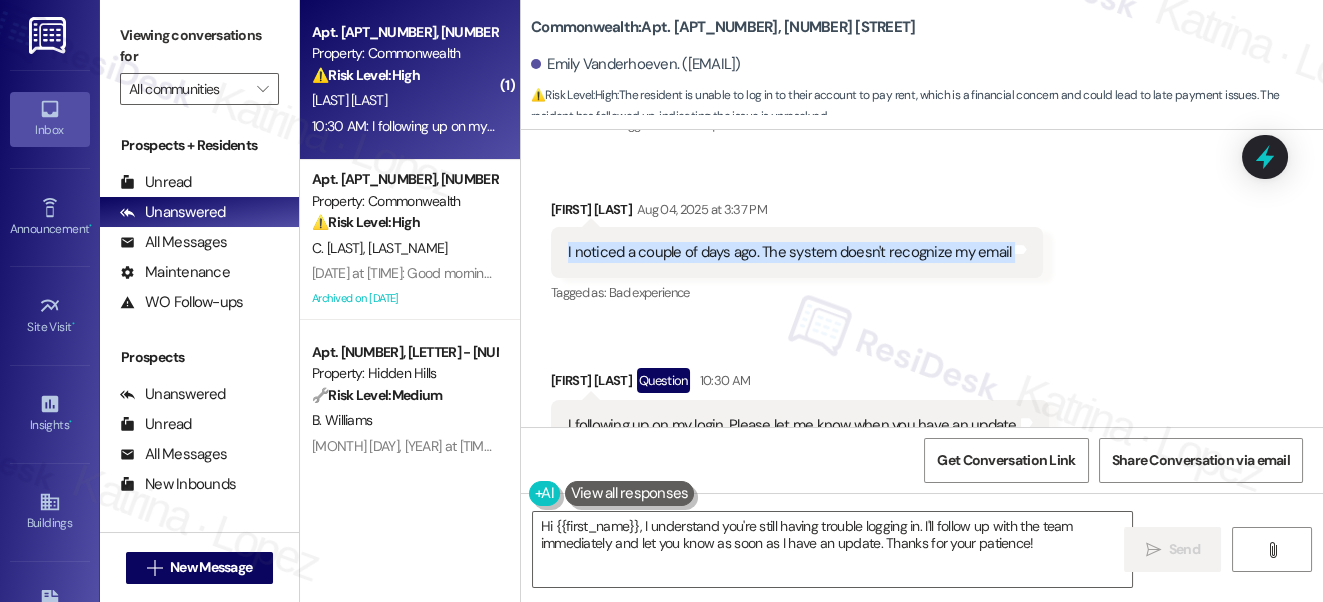 scroll, scrollTop: 14774, scrollLeft: 0, axis: vertical 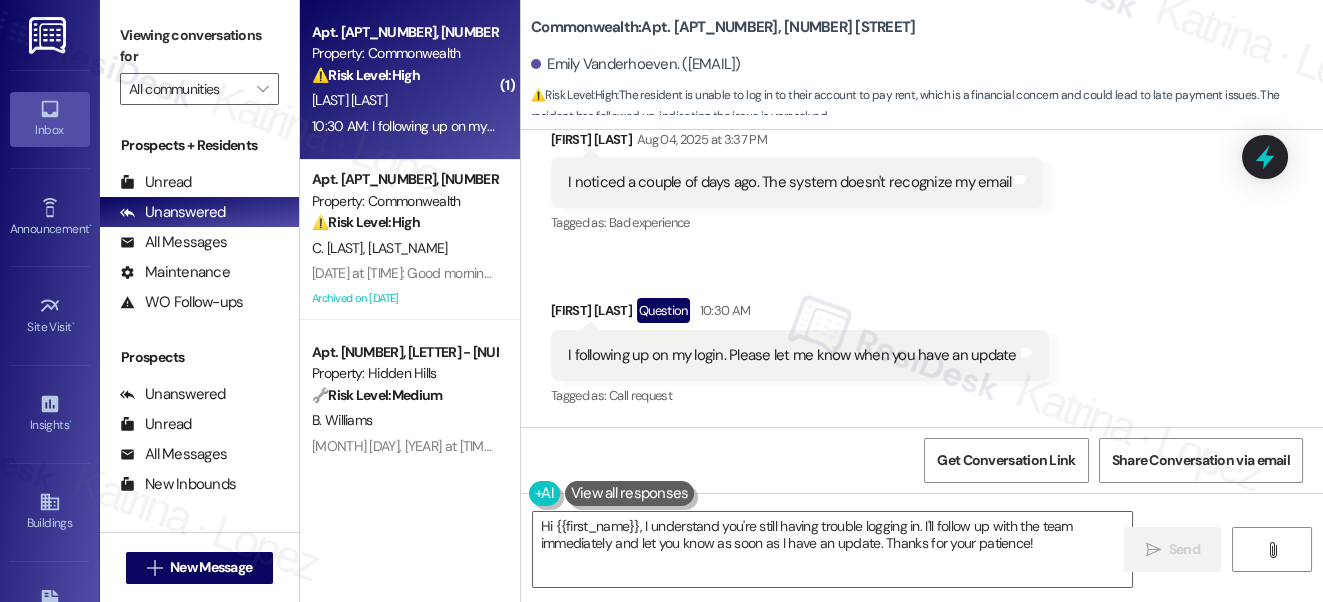 drag, startPoint x: 1287, startPoint y: 227, endPoint x: 1168, endPoint y: 231, distance: 119.06721 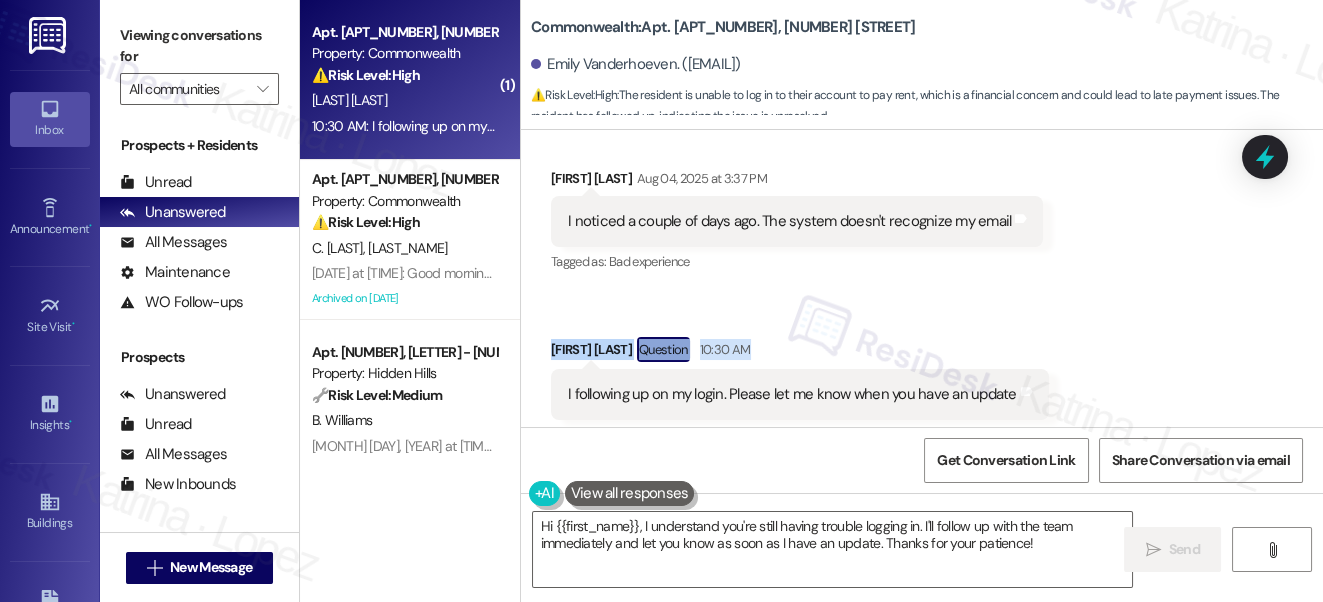 scroll, scrollTop: 14683, scrollLeft: 0, axis: vertical 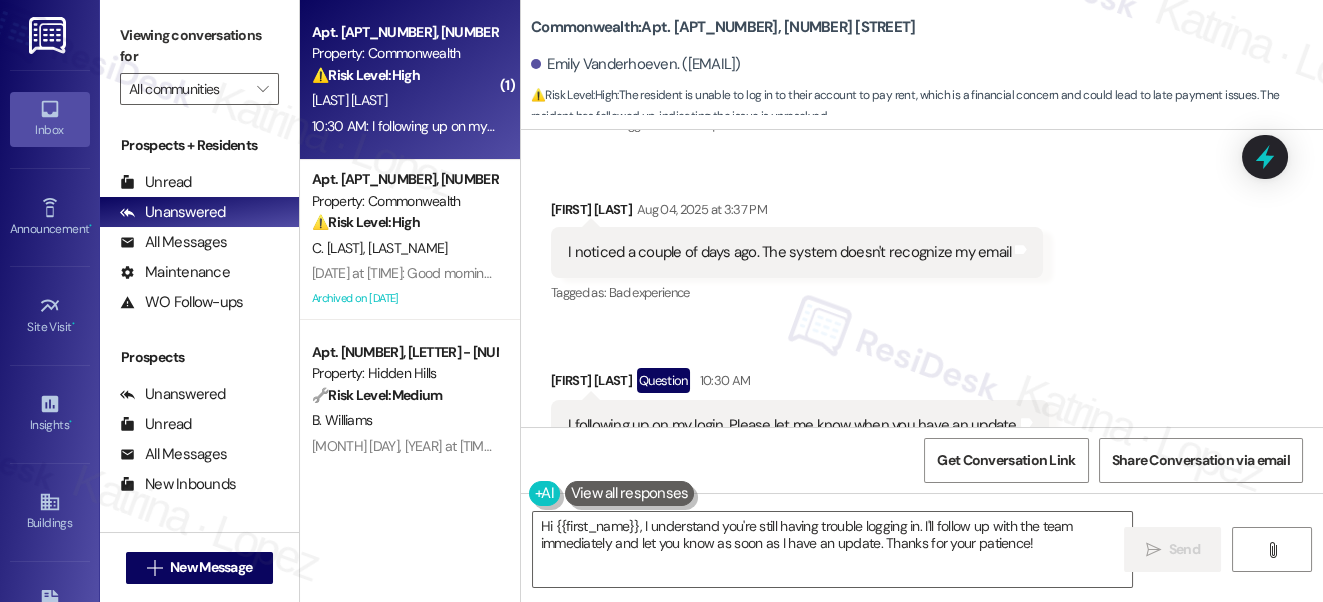 click on "I noticed a couple of days ago. The system doesn't recognize my email" at bounding box center [789, 252] 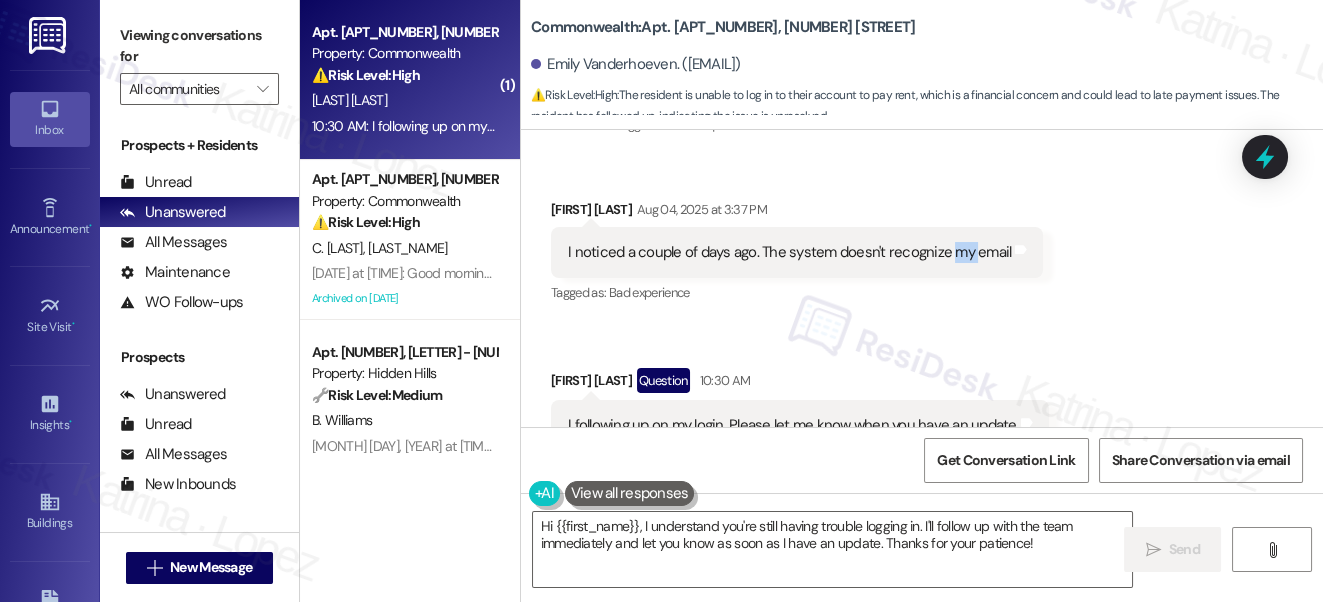 click on "I noticed a couple of days ago. The system doesn't recognize my email" at bounding box center (789, 252) 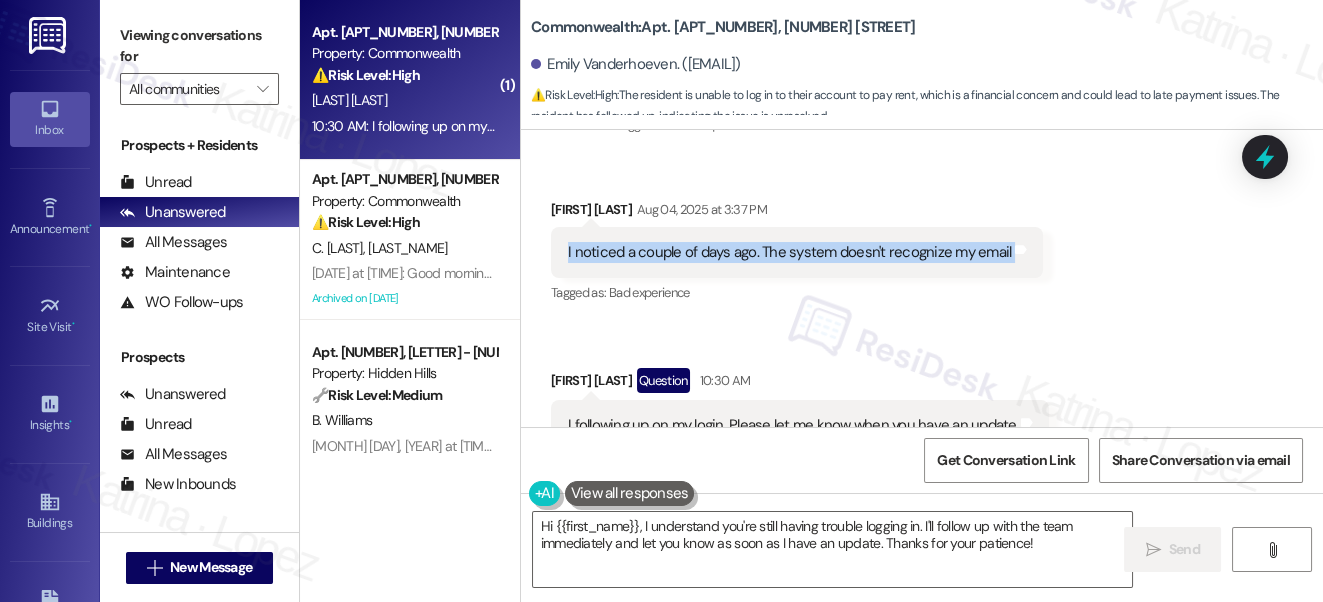 click on "I noticed a couple of days ago. The system doesn't recognize my email" at bounding box center [789, 252] 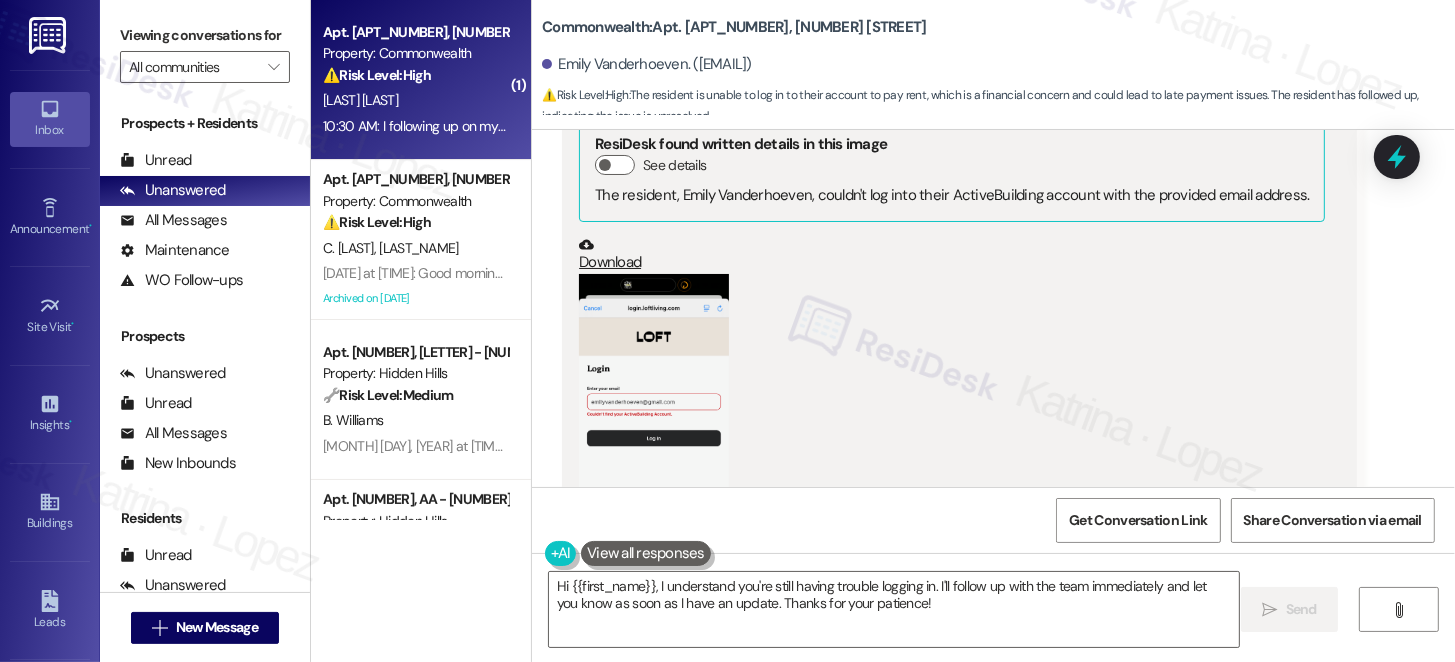 scroll, scrollTop: 13270, scrollLeft: 0, axis: vertical 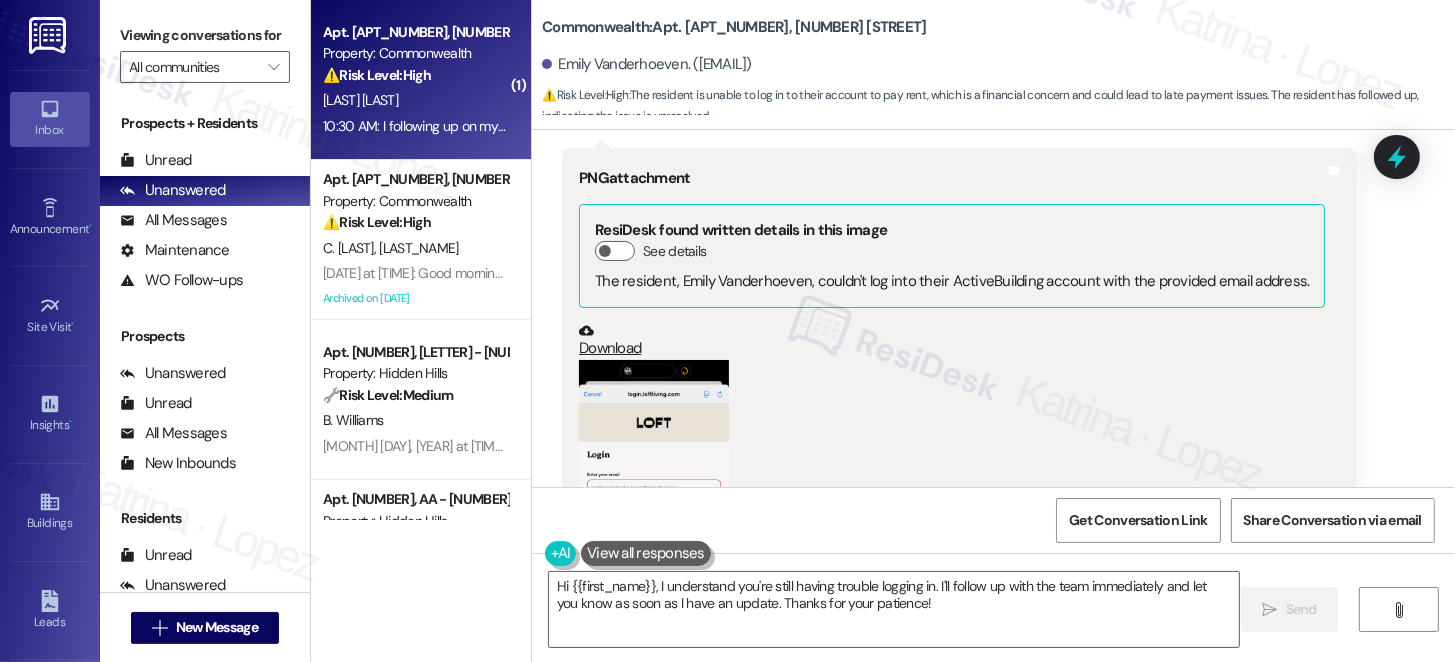 click at bounding box center [654, 523] 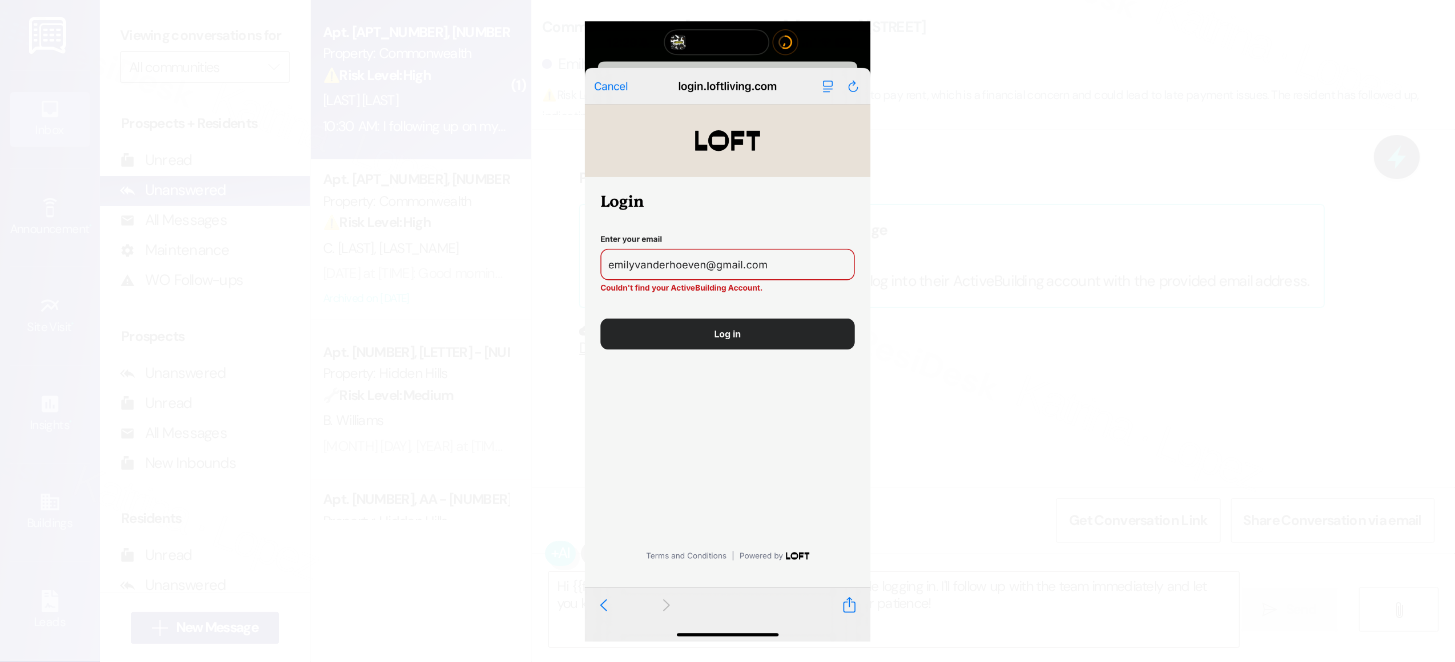 click at bounding box center (727, 331) 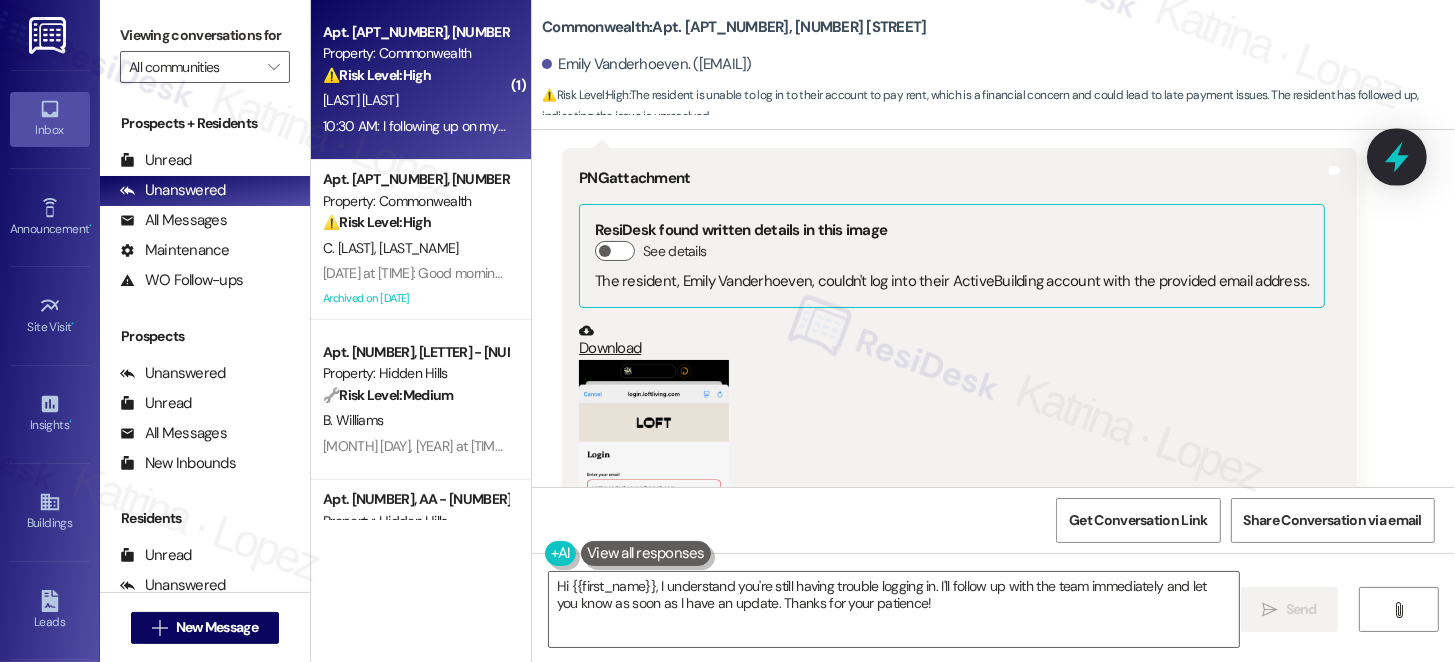click 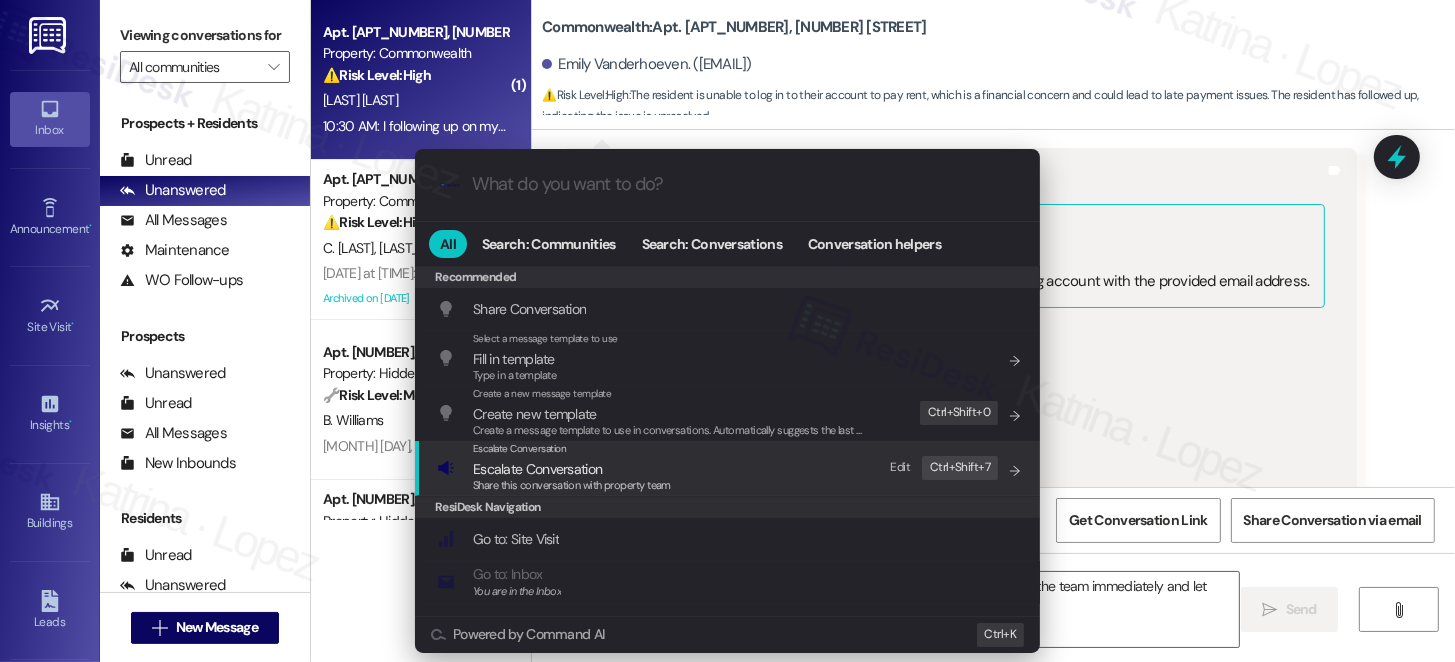 click on "Escalate Conversation Escalate Conversation Share this conversation with property team Edit Ctrl+ Shift+ 7" at bounding box center [729, 468] 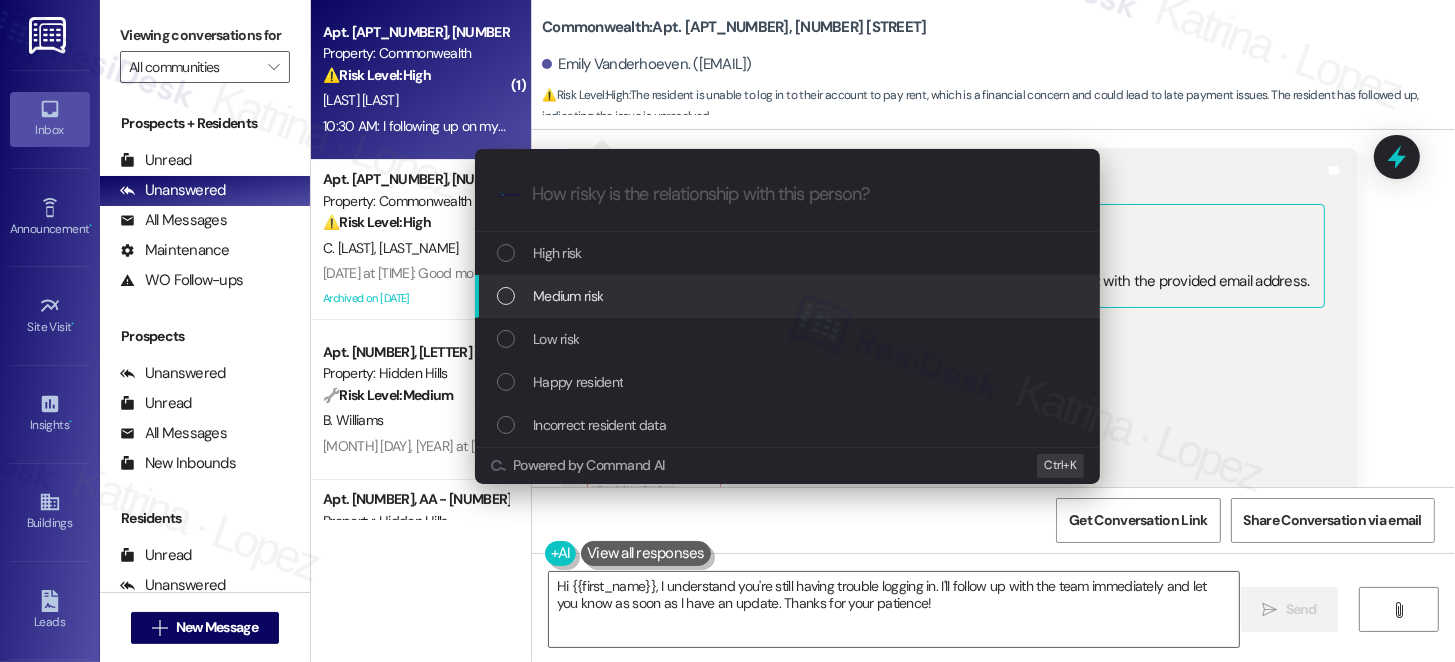 click on "Medium risk" at bounding box center [789, 296] 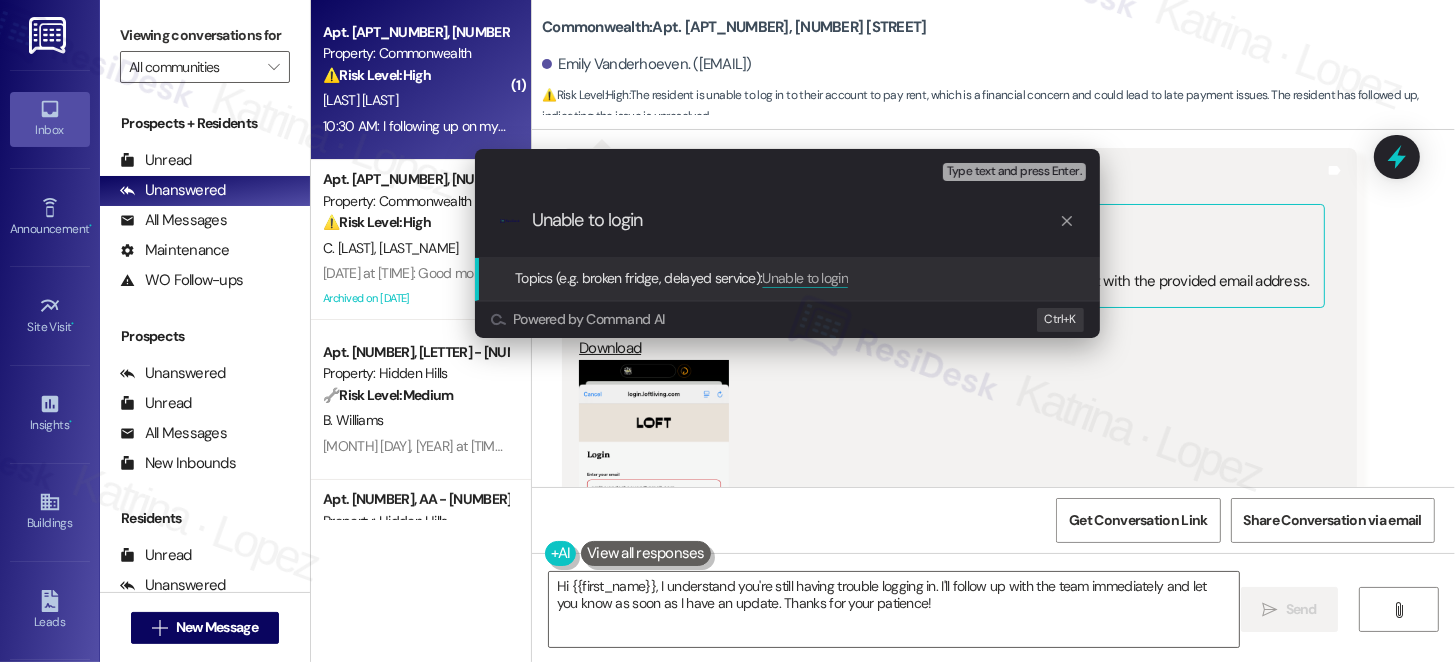 type on "Unable to login" 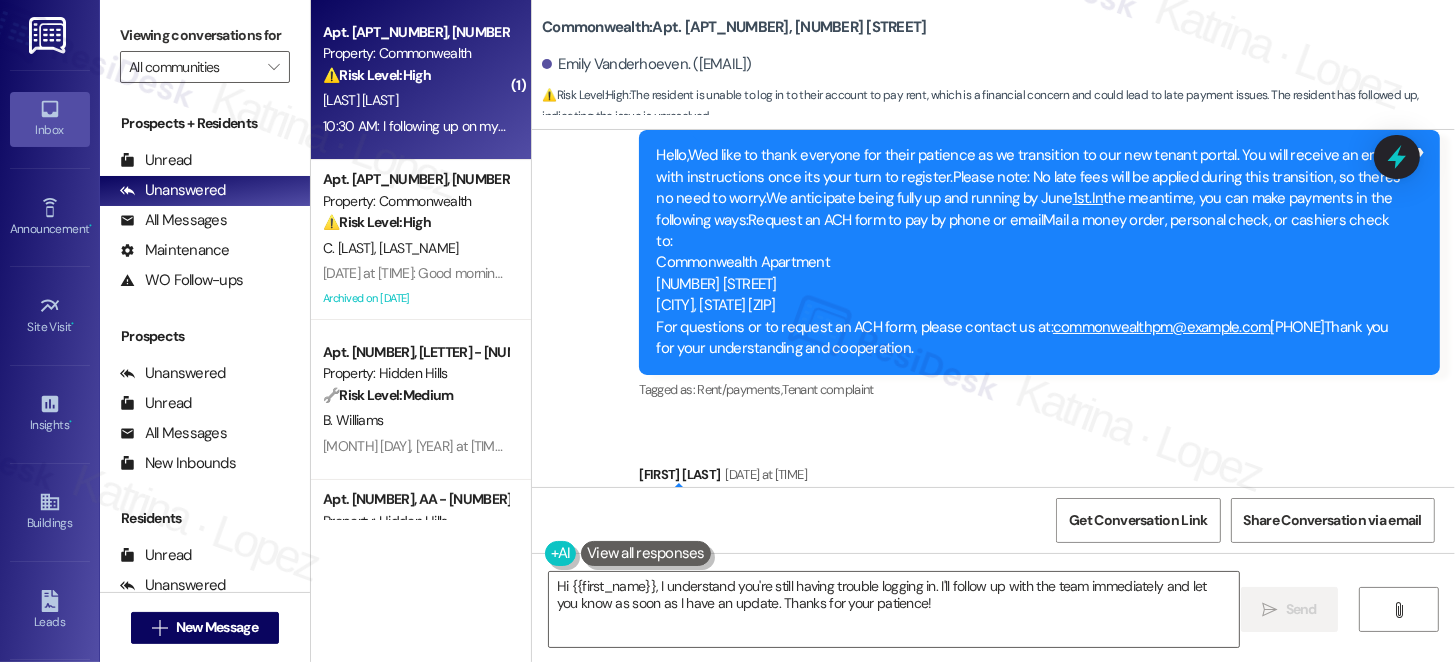 scroll, scrollTop: 3457, scrollLeft: 0, axis: vertical 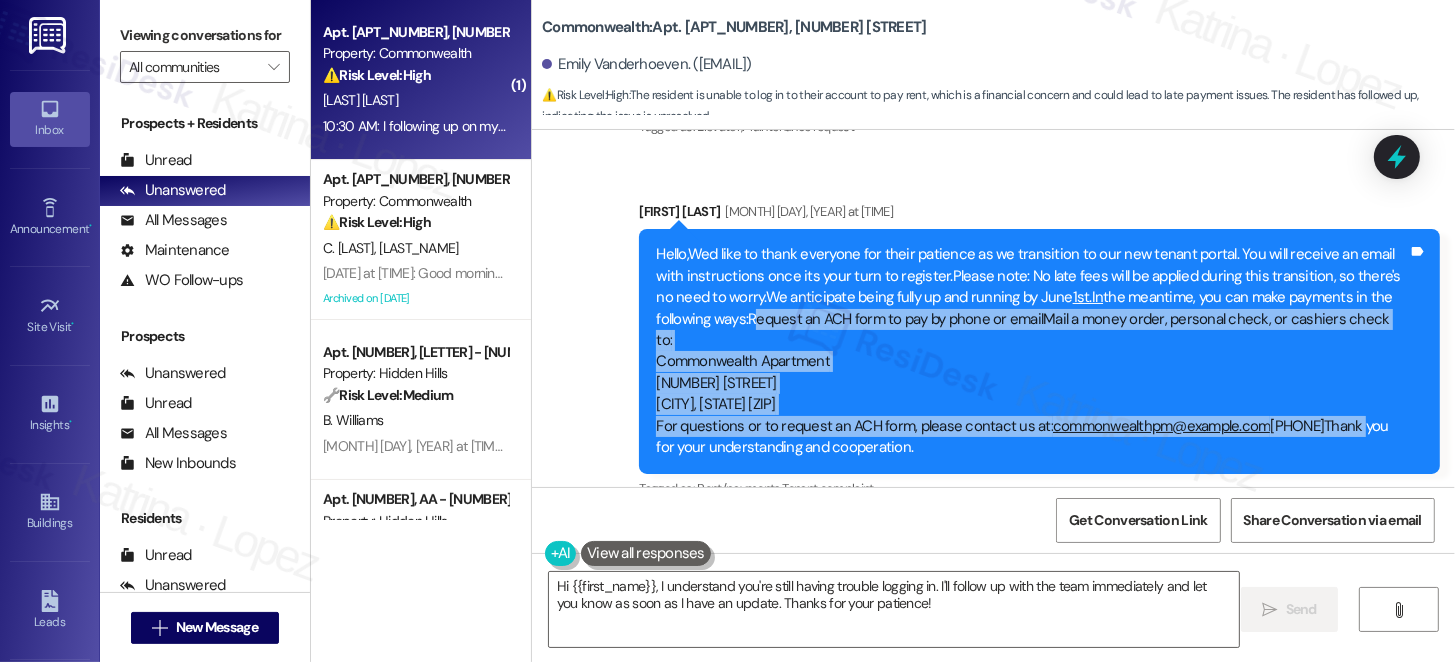 drag, startPoint x: 681, startPoint y: 272, endPoint x: 1123, endPoint y: 326, distance: 445.28644 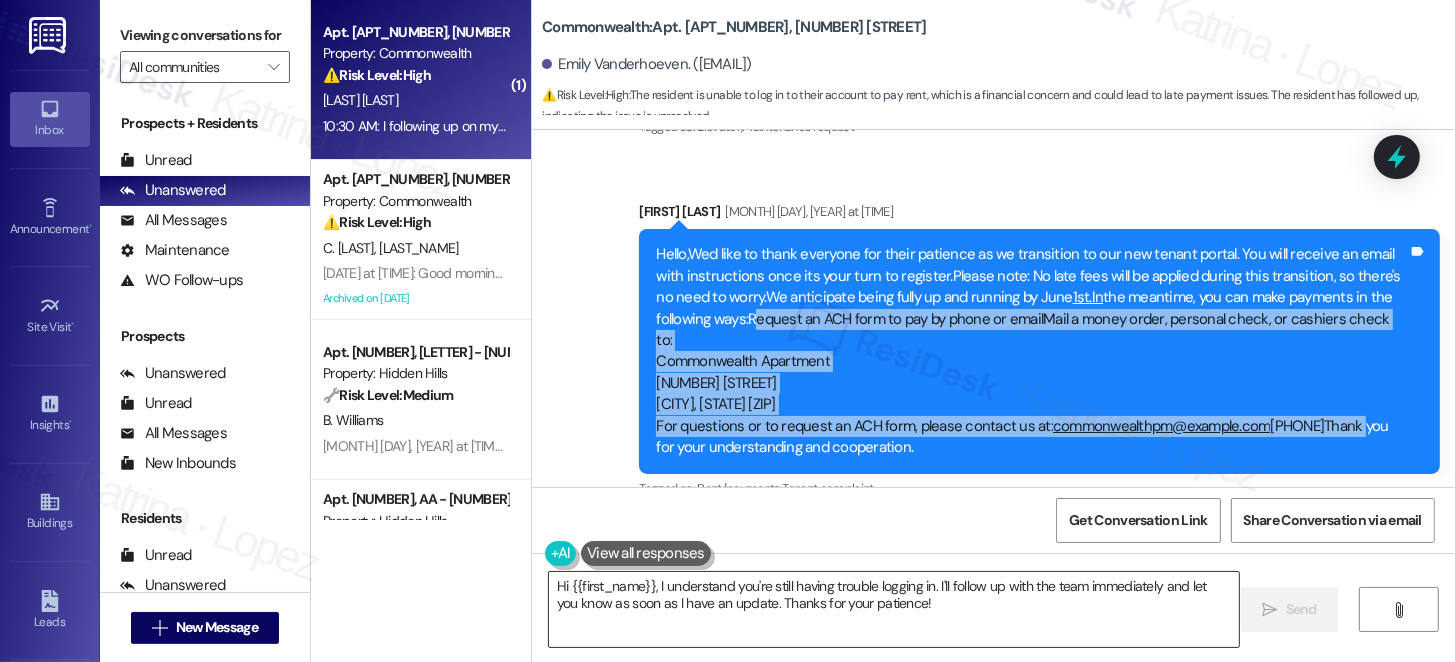 click on "Hi {{first_name}}, I understand you're still having trouble logging in. I'll follow up with the team immediately and let you know as soon as I have an update. Thanks for your patience!" at bounding box center [894, 609] 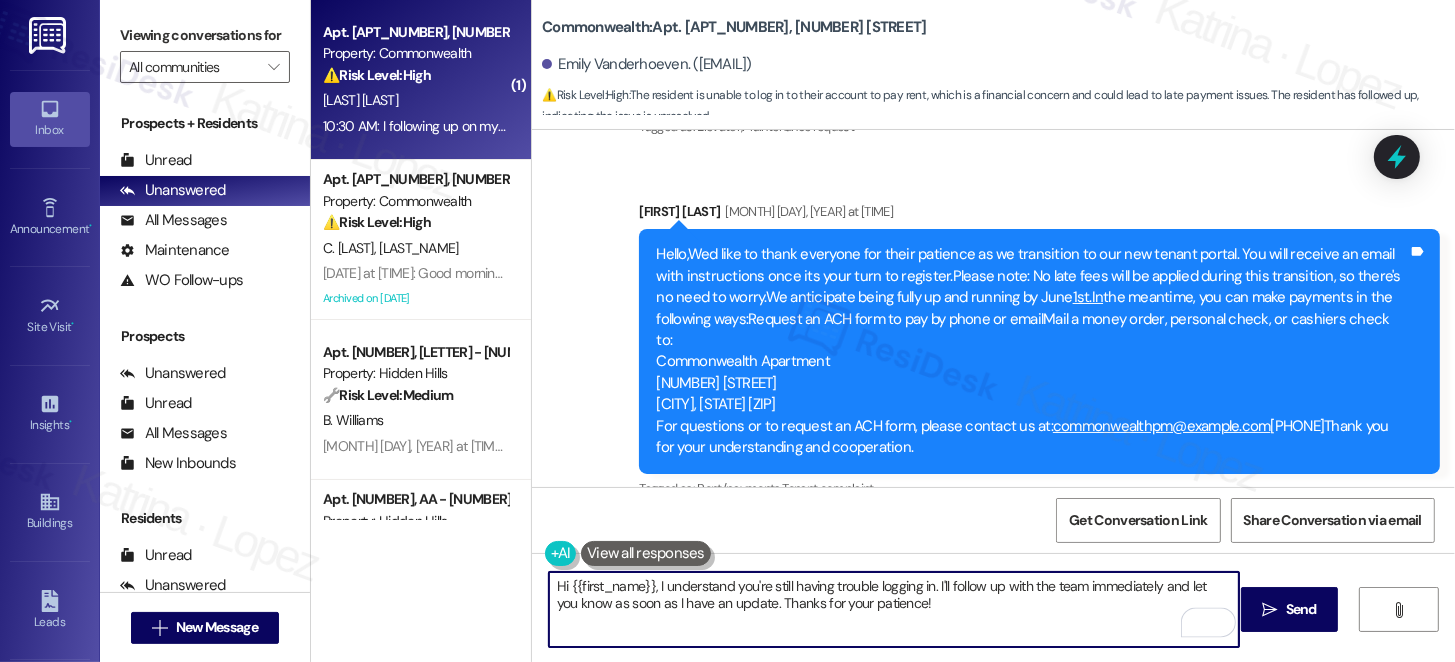 drag, startPoint x: 957, startPoint y: 611, endPoint x: 929, endPoint y: 576, distance: 44.82187 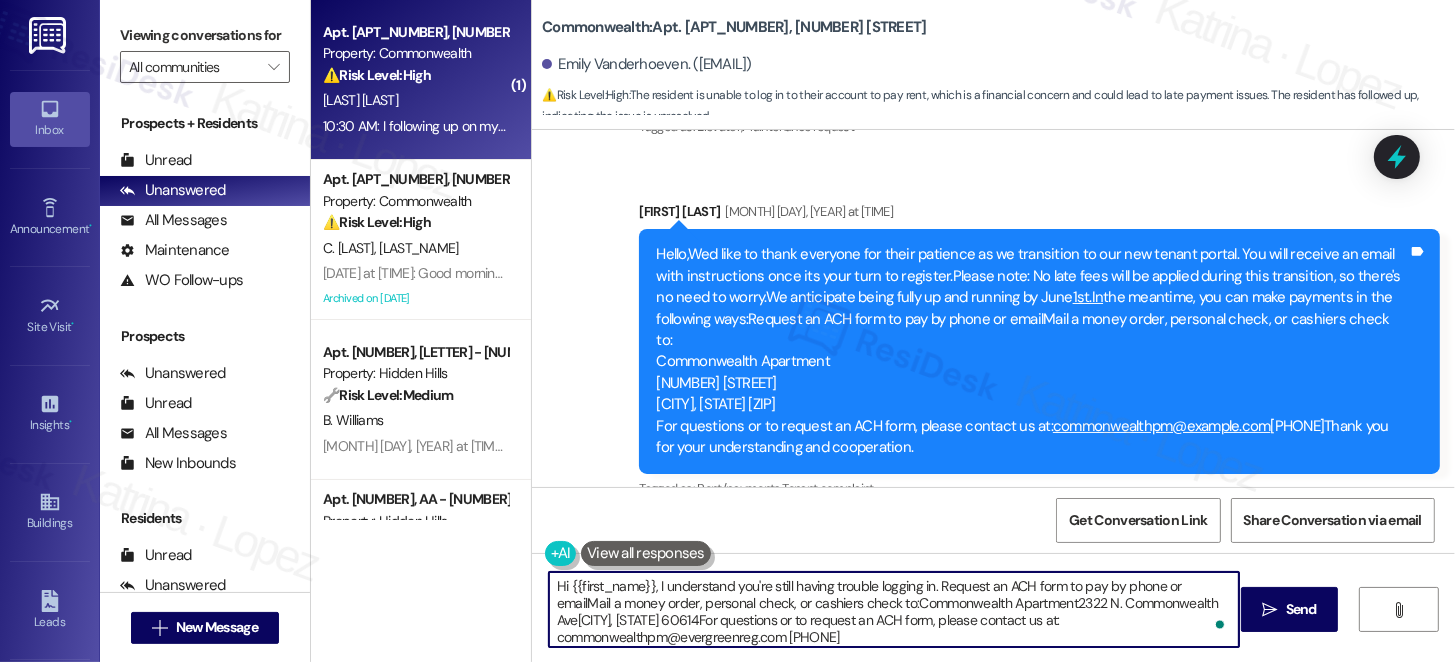 click on "Hi {{first_name}}, I understand you're still having trouble logging in. Request an ACH form to pay by phone or emailMail a money order, personal check, or cashiers check to:Commonwealth Apartment2322 N. Commonwealth Ave[CITY], [STATE] 60614For questions or to request an ACH form, please contact us at: commonwealthpm@evergreenreg.com [PHONE]" at bounding box center (894, 609) 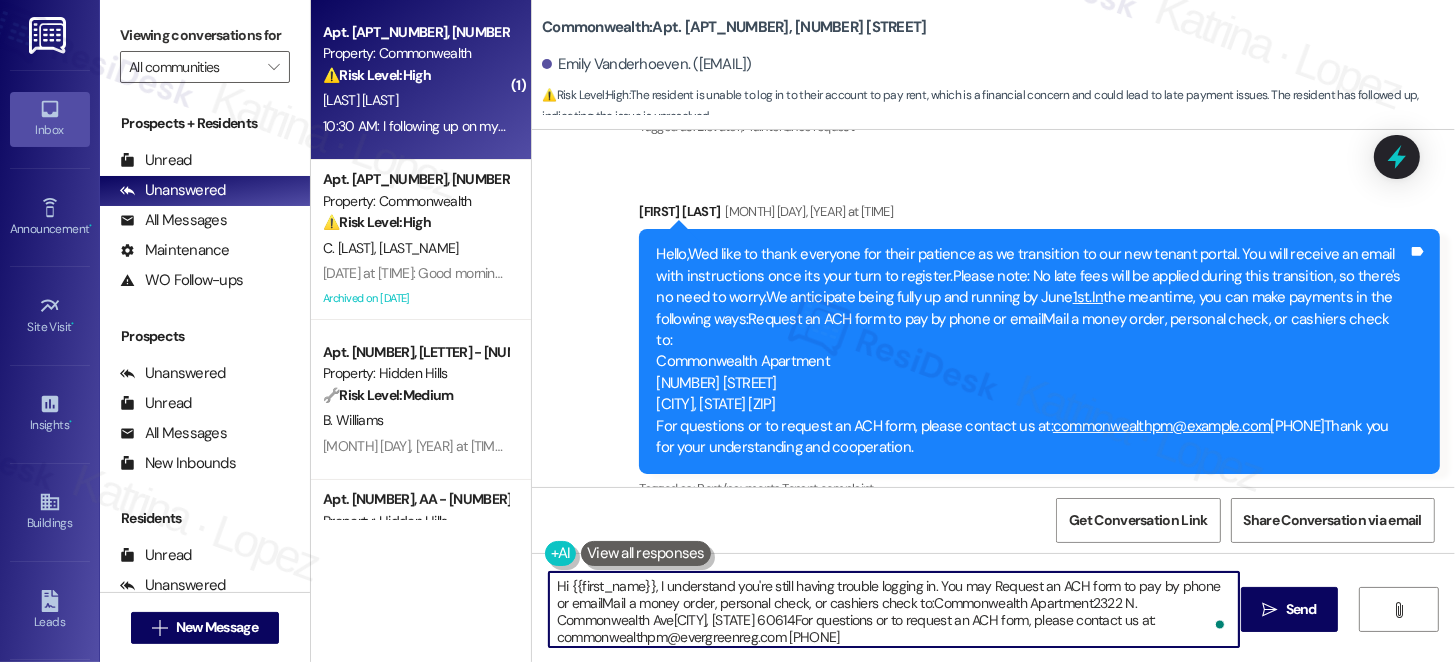 click on "Hi {{first_name}}, I understand you're still having trouble logging in. You may Request an ACH form to pay by phone or emailMail a money order, personal check, or cashiers check to:Commonwealth Apartment2322 N. Commonwealth Ave[CITY], [STATE] 60614For questions or to request an ACH form, please contact us at: commonwealthpm@evergreenreg.com [PHONE]" at bounding box center [894, 609] 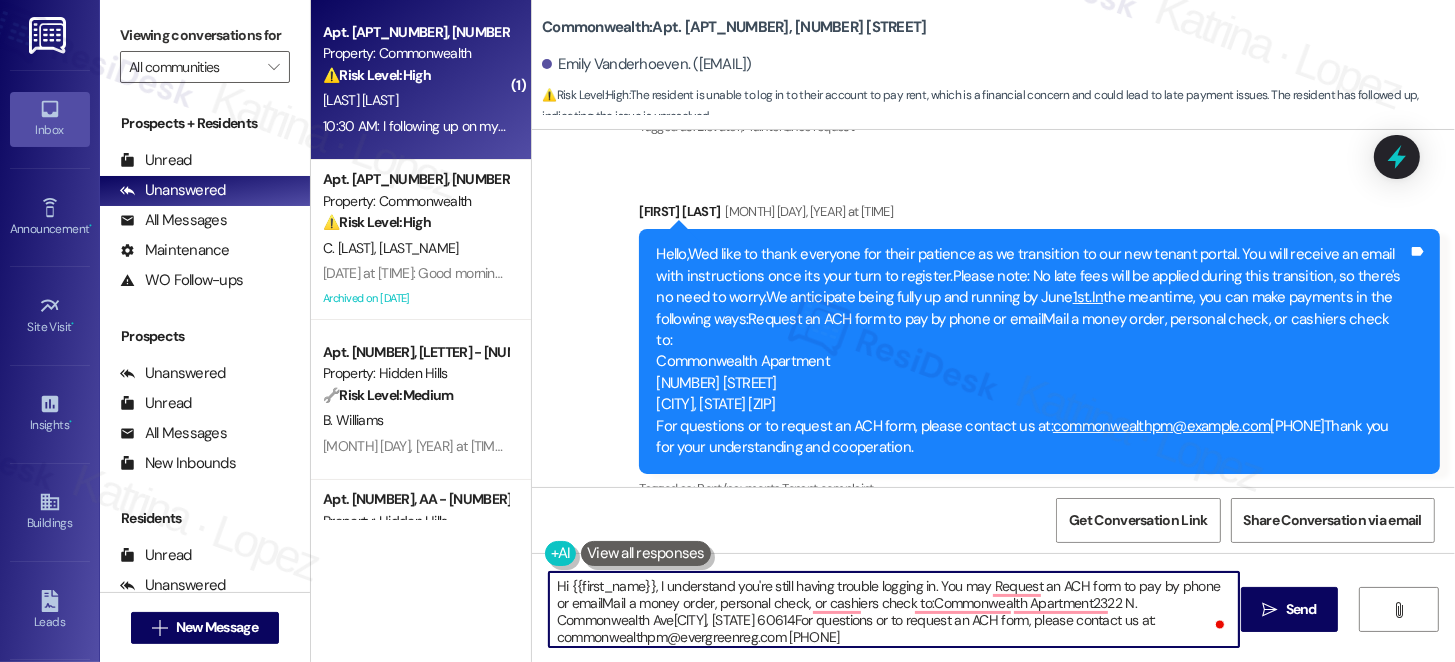 click on "Hi {{first_name}}, I understand you're still having trouble logging in. You may Request an ACH form to pay by phone or emailMail a money order, personal check, or cashiers check to:Commonwealth Apartment2322 N. Commonwealth Ave[CITY], [STATE] 60614For questions or to request an ACH form, please contact us at: commonwealthpm@evergreenreg.com [PHONE]" at bounding box center (894, 609) 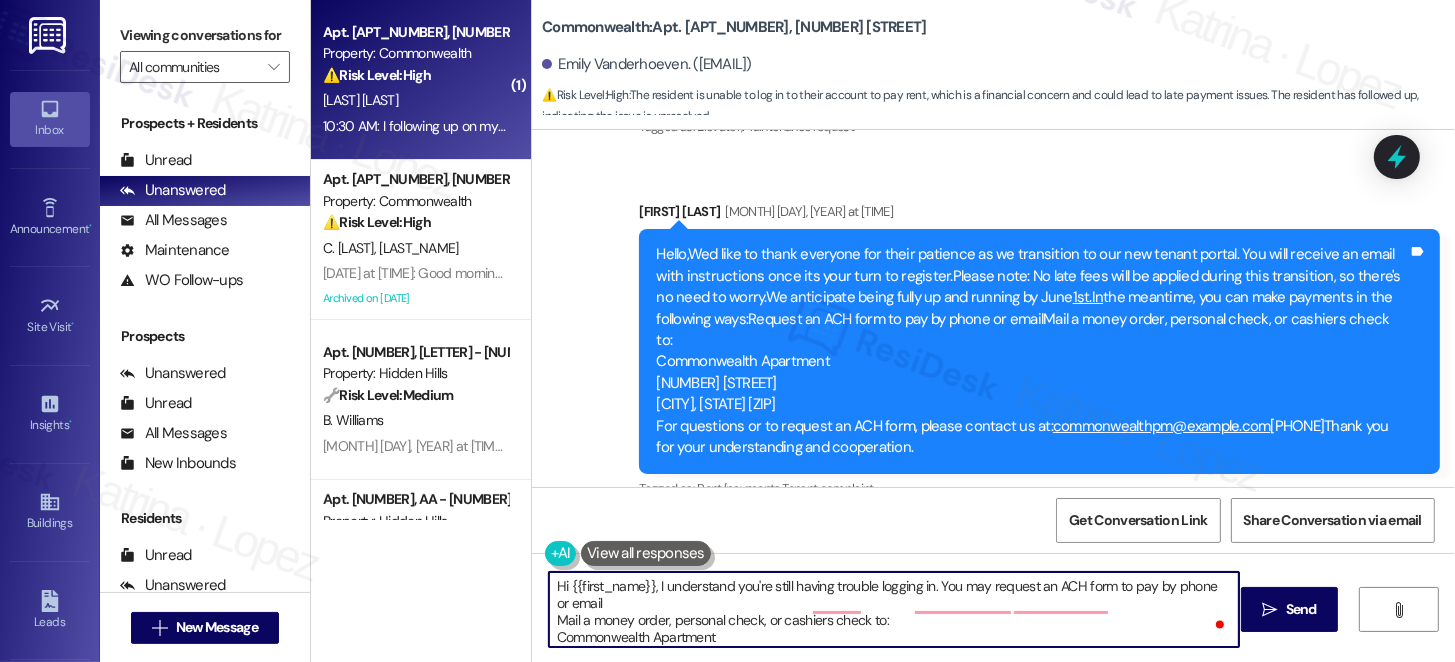 click on "Hi {{first_name}}, I understand you're still having trouble logging in. You may request an ACH form to pay by phone or email
Mail a money order, personal check, or cashiers check to:
Commonwealth Apartment
[NUMBER] N. Commonwealth Ave
[CITY], [STATE] [ZIP]
For questions or to request an ACH form, please contact us at: commonwealthpm@evergreenreg.com [PHONE]" at bounding box center [894, 609] 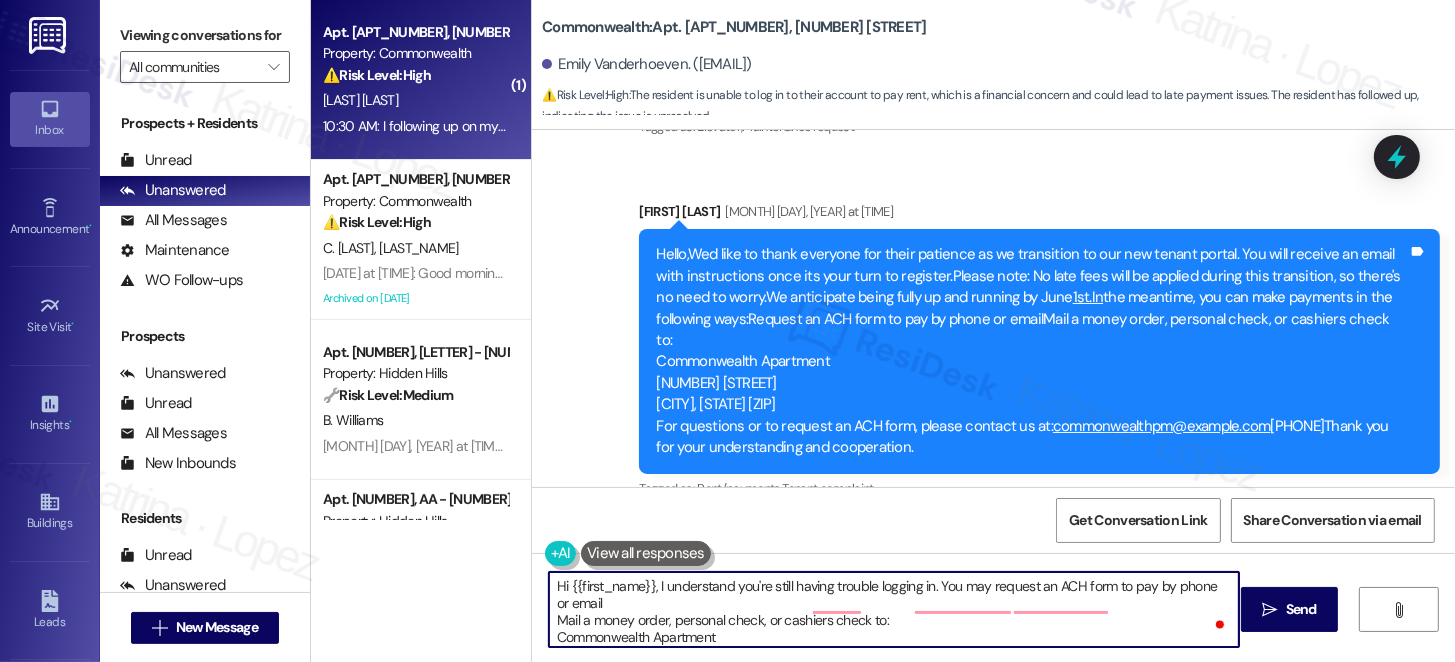 click on "Hi {{first_name}}, I understand you're still having trouble logging in. You may request an ACH form to pay by phone or email
Mail a money order, personal check, or cashiers check to:
Commonwealth Apartment
[NUMBER] N. Commonwealth Ave
[CITY], [STATE] [ZIP]
For questions or to request an ACH form, please contact us at: commonwealthpm@evergreenreg.com [PHONE]" at bounding box center [894, 609] 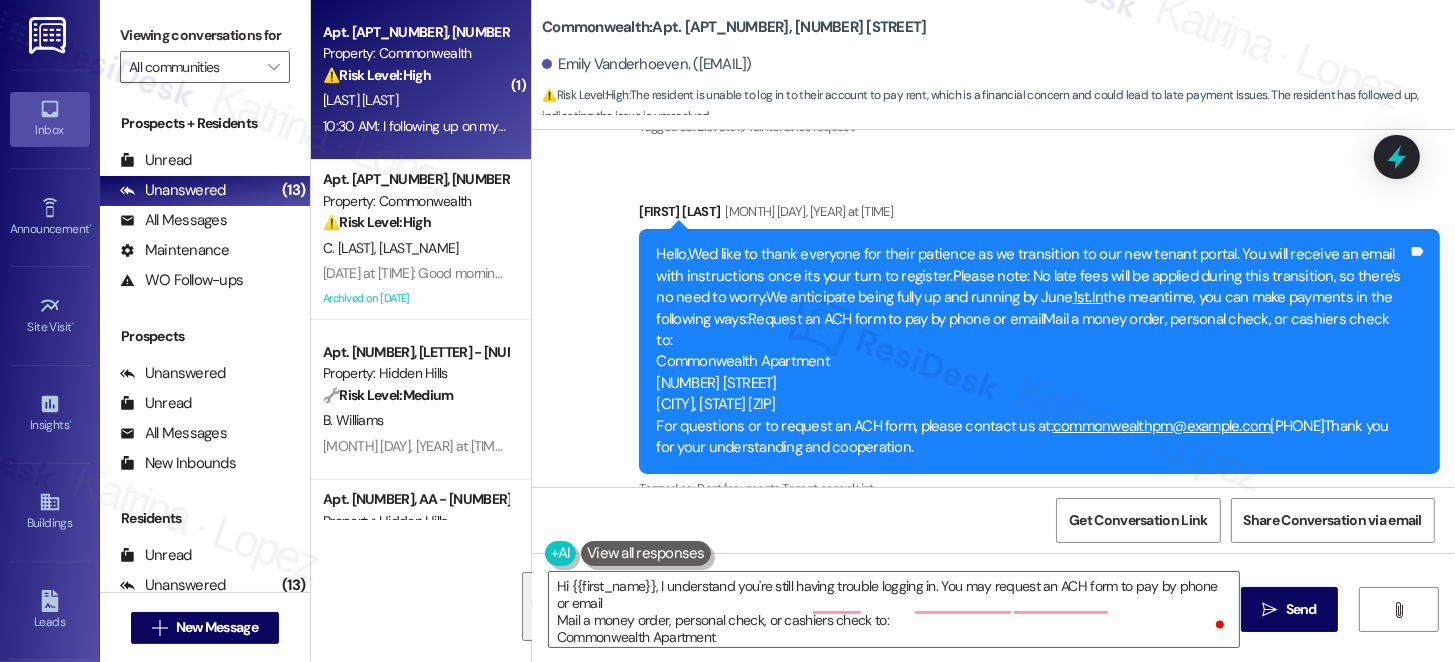 drag, startPoint x: 1428, startPoint y: 425, endPoint x: 1404, endPoint y: 430, distance: 24.5153 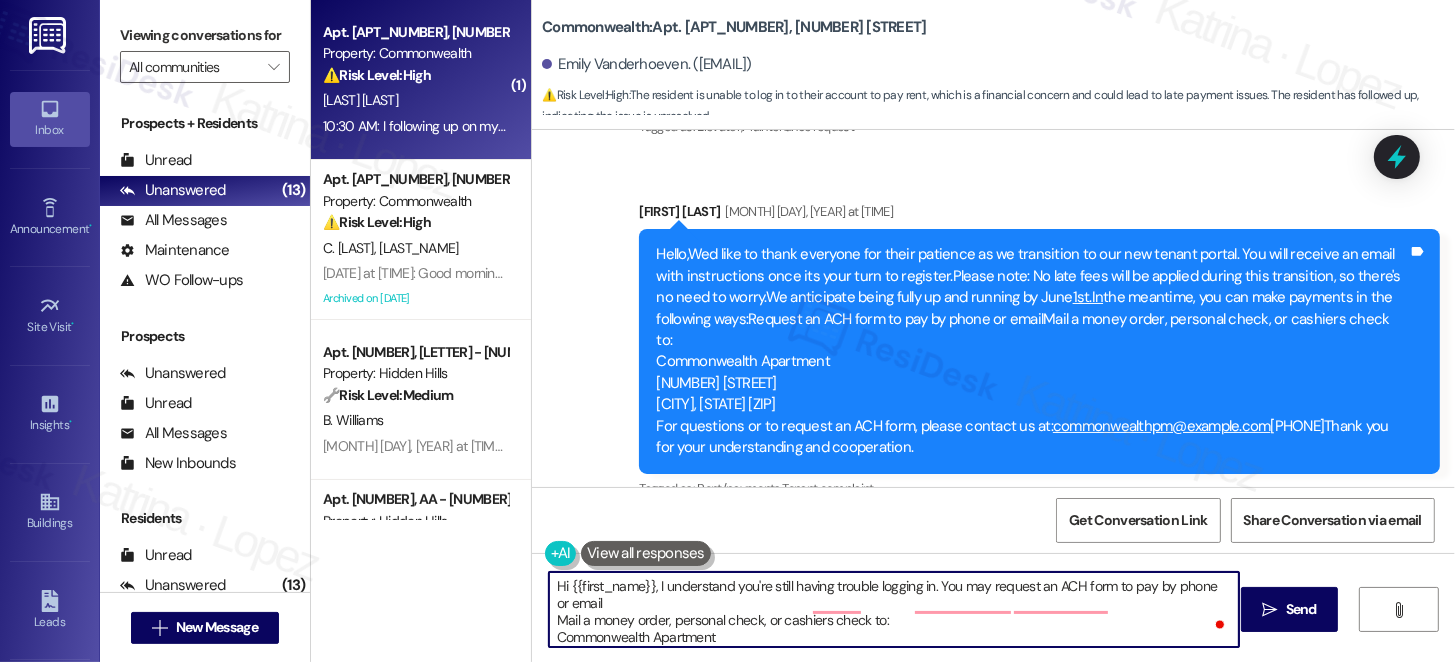 click on "Hi {{first_name}}, I understand you're still having trouble logging in. You may request an ACH form to pay by phone or email
Mail a money order, personal check, or cashiers check to:
Commonwealth Apartment
[NUMBER] N. Commonwealth Ave
[CITY], [STATE] [ZIP]
For questions or to request an ACH form, please contact us at: commonwealthpm@evergreenreg.com [PHONE]" at bounding box center (894, 609) 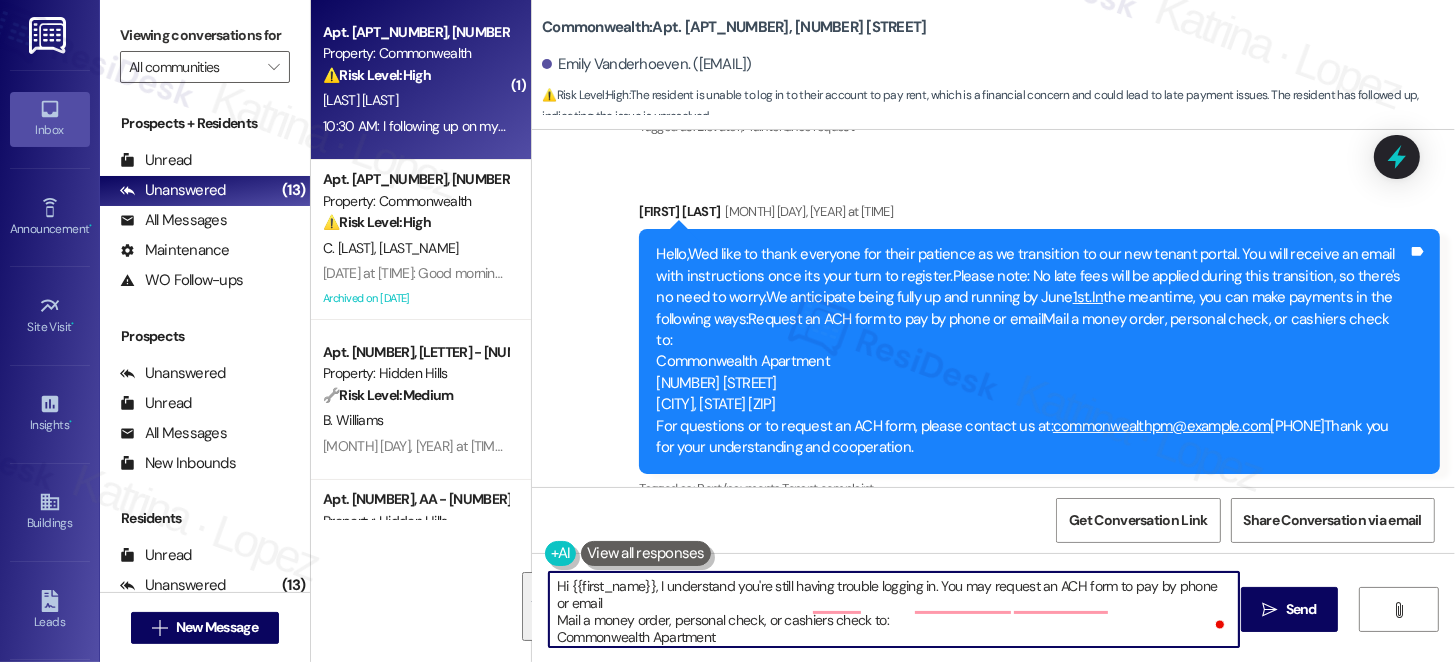 paste on "’re still having trouble logging in. You can request an ACH form to pay by phone or email, or mail a money order, personal check, or cashier’s check to:
Commonwealth Apartment
[NUMBER] [STREET]
[CITY], [STATE] [ZIP]
For questions or to request the ACH form, please contact us at commonwealthpm@[EXAMPLE_DOMAIN].com or call [PHONE]." 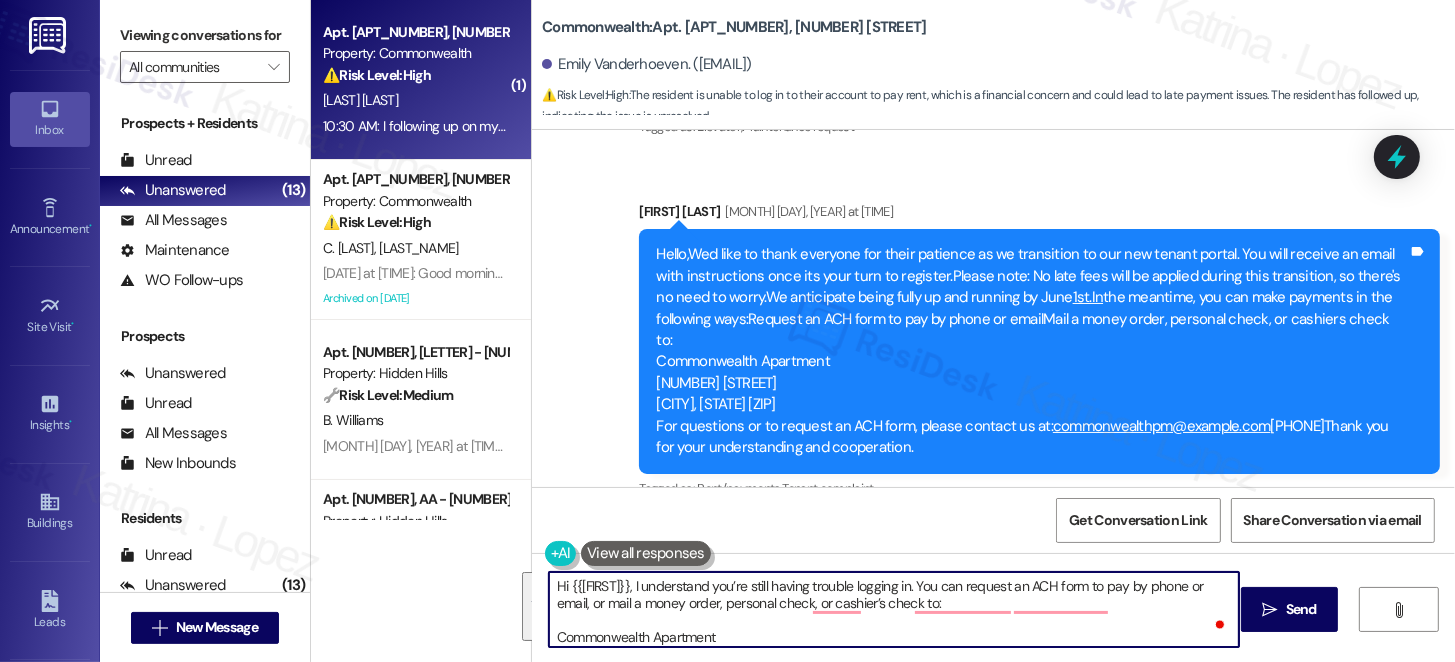 scroll, scrollTop: 84, scrollLeft: 0, axis: vertical 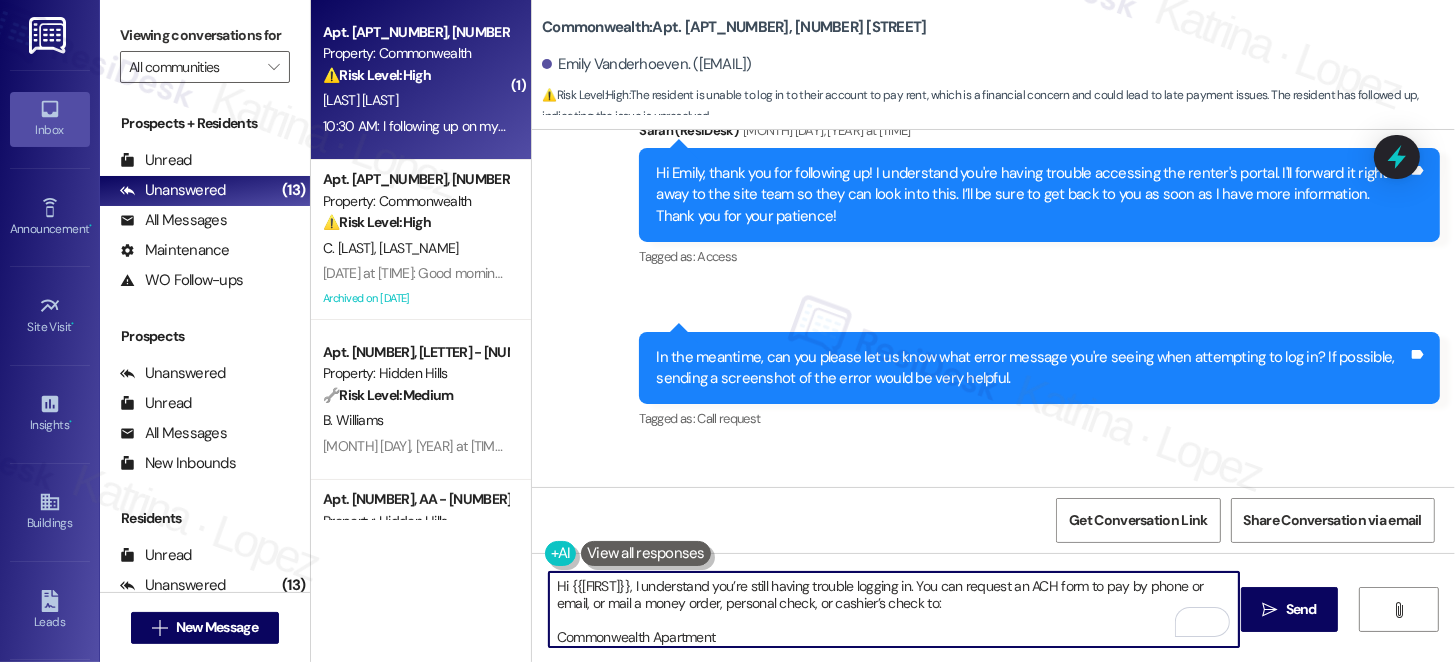 click on "Hi {{[FIRST]}}, I understand you’re still having trouble logging in. You can request an ACH form to pay by phone or email, or mail a money order, personal check, or cashier’s check to:
Commonwealth Apartment
[NUMBER] N. Commonwealth Ave
[CITY], [STATE] [POSTAL_CODE]
For questions or to request the ACH form, please contact us at commonwealthpm@evergreenreg.com or call [PHONE]." at bounding box center [894, 609] 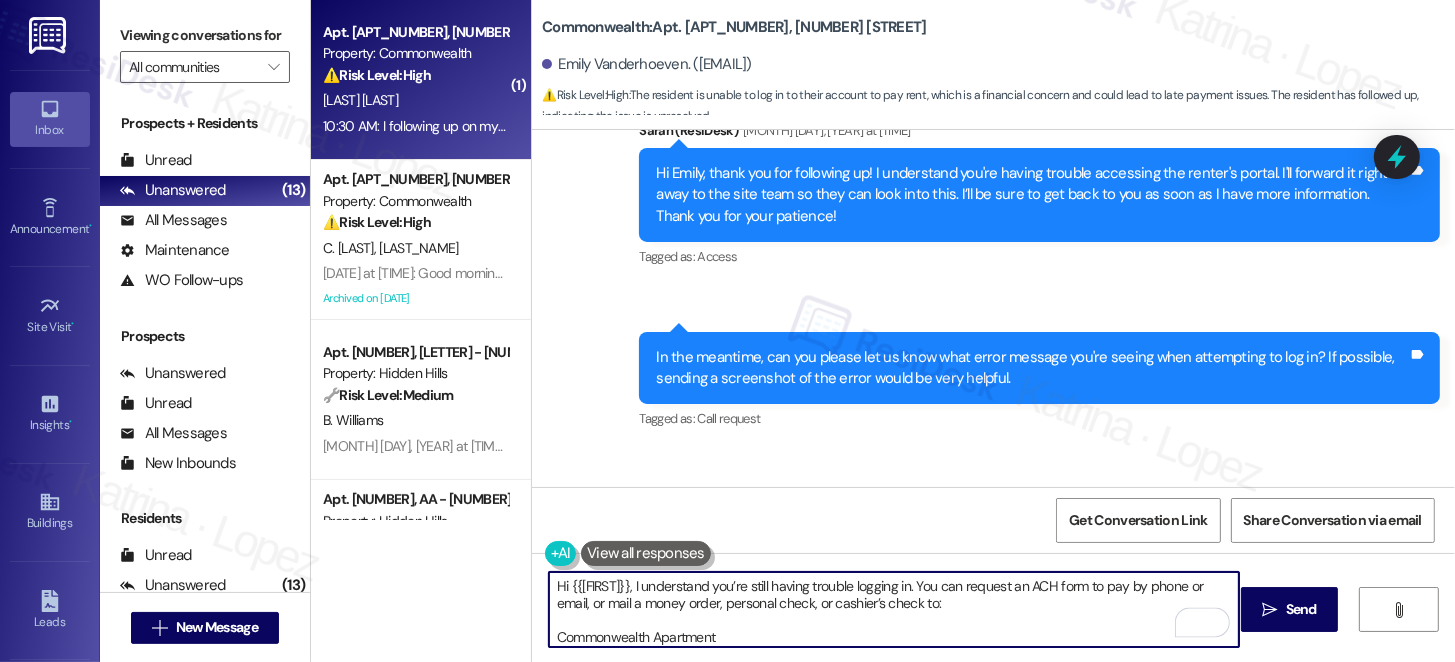 scroll, scrollTop: 66, scrollLeft: 0, axis: vertical 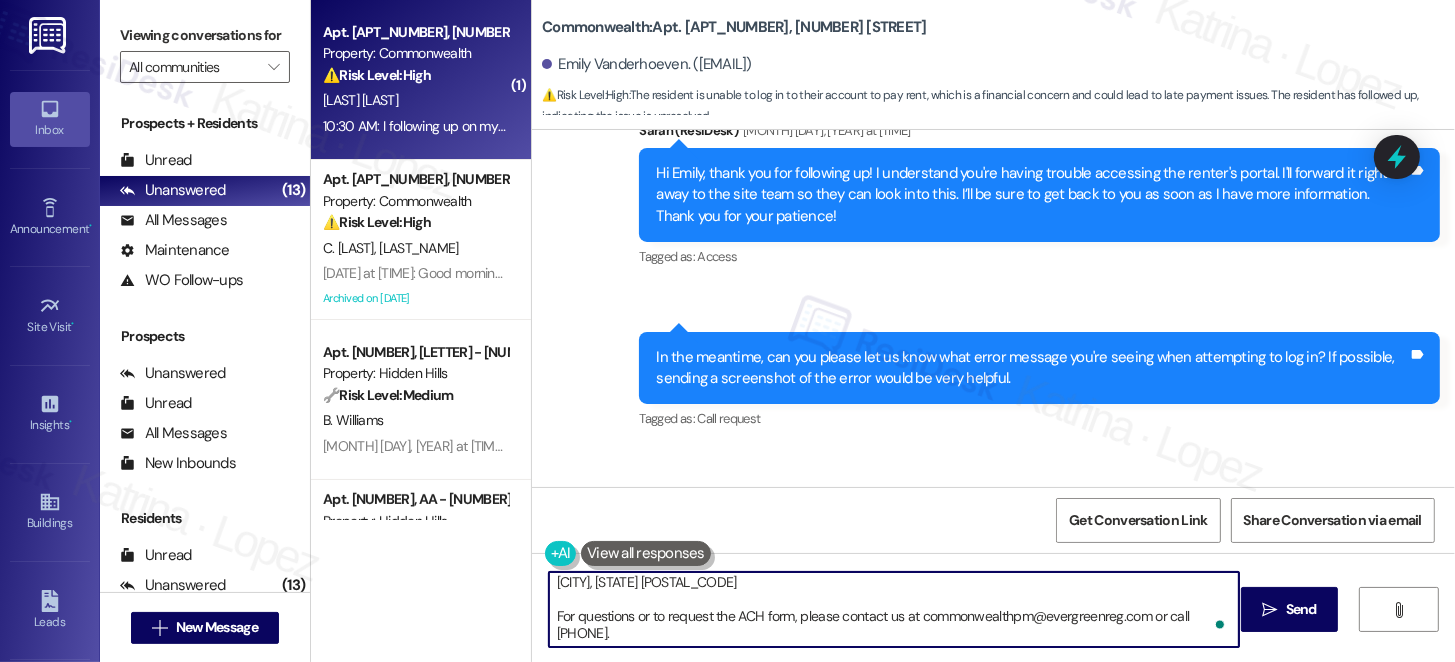 click on "Hi {{[FIRST]}}, I understand you’re still having trouble logging in. You can request an ACH form to pay by phone or email, or mail a money order, personal check, or cashier’s check to:
Commonwealth Apartment
[NUMBER] N. Commonwealth Ave
[CITY], [STATE] [POSTAL_CODE]
For questions or to request the ACH form, please contact us at commonwealthpm@evergreenreg.com or call [PHONE]." at bounding box center (894, 609) 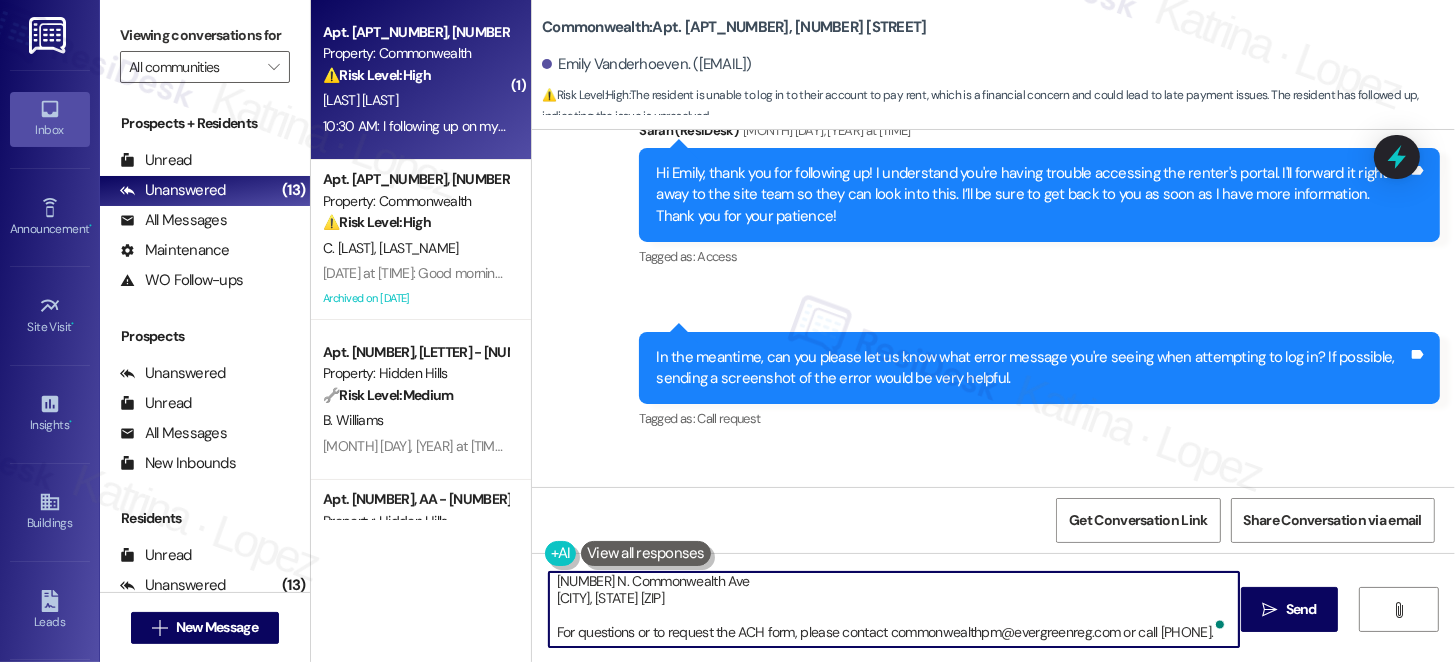 click on "Hi {{first_name}}, I understand you’re still having trouble logging in. You can request an ACH form to pay by phone or email, or mail a money order, personal check, or cashier’s check to:
Commonwealth Apartment
[NUMBER] N. Commonwealth Ave
[CITY], [STATE] [ZIP]
For questions or to request the ACH form, please contact commonwealthpm@evergreenreg.com or call [PHONE]." at bounding box center [894, 609] 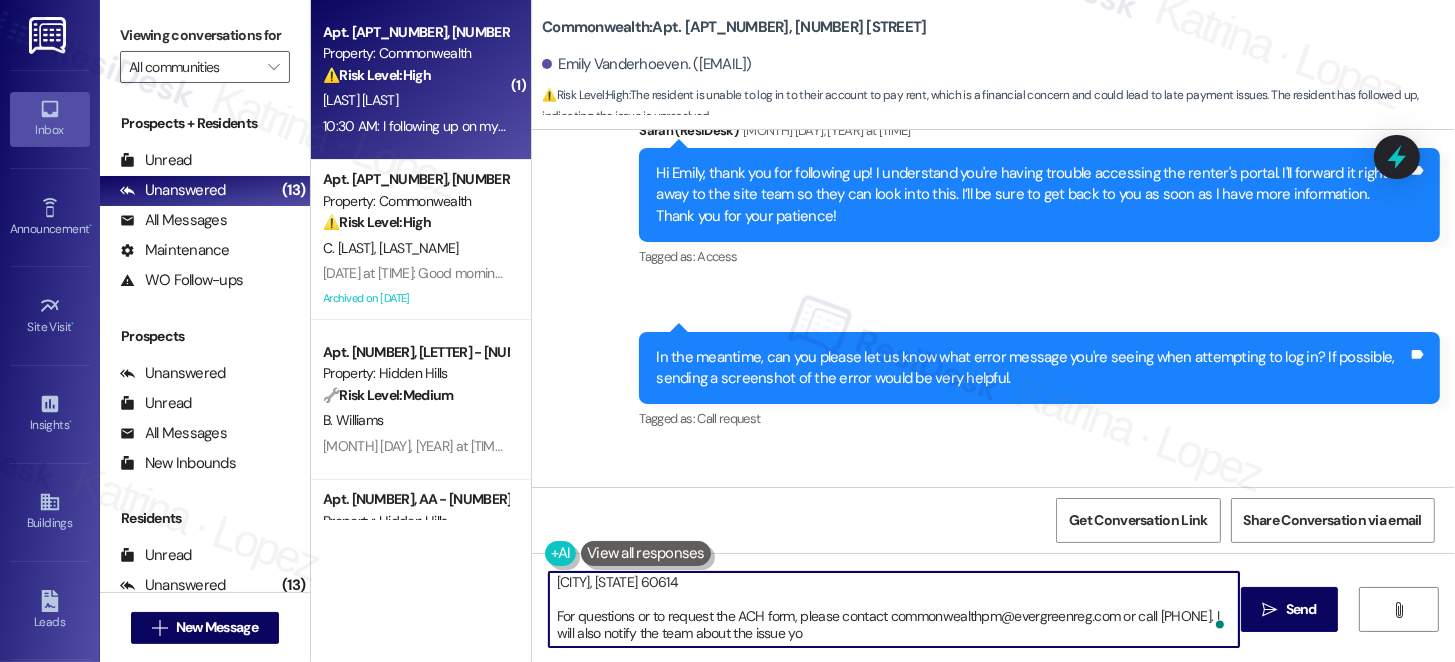 click on "Hi {{first_name}}, I understand you’re still having trouble logging in. You can request an ACH form to pay by phone or email, or mail a money order, personal check, or cashier’s check to:
Commonwealth Apartment
2322 N. Commonwealth Ave
[CITY], [STATE] 60614
For questions or to request the ACH form, please contact commonwealthpm@evergreenreg.com or call [PHONE]. I will also notify the team about the issue yo" at bounding box center (894, 609) 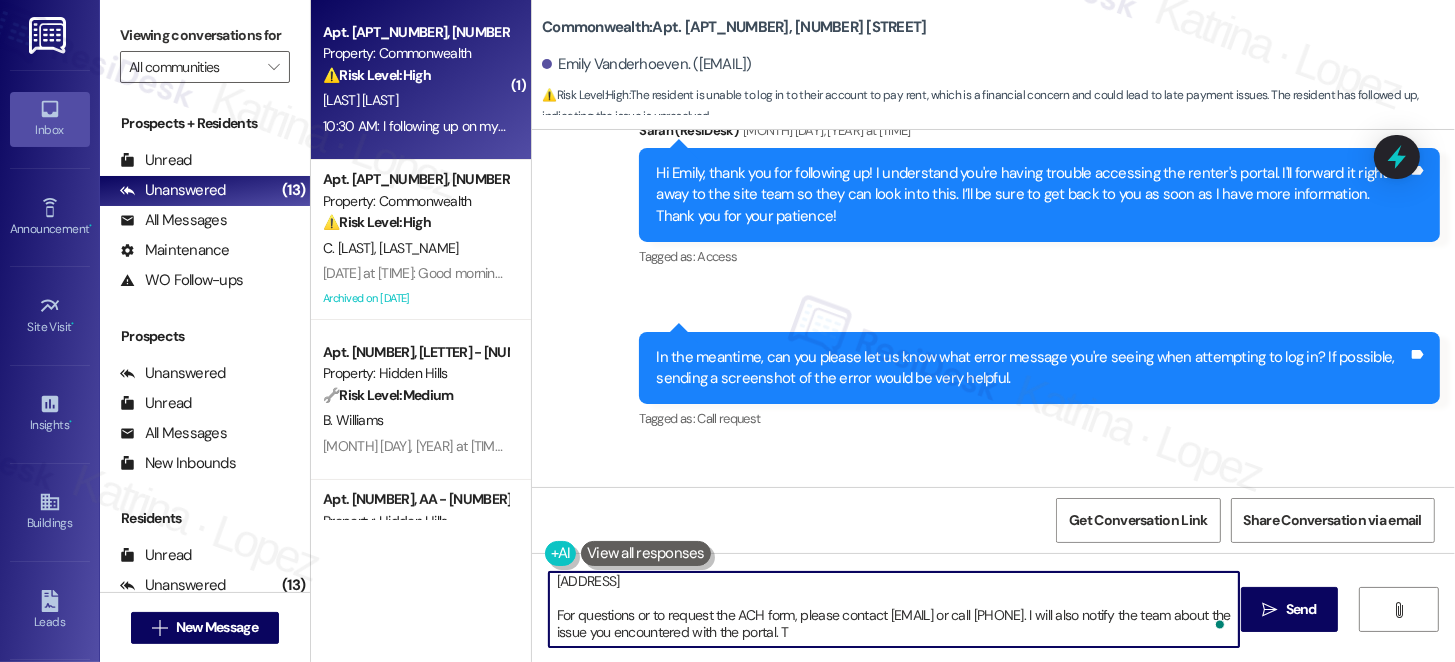 type on "Hi {{first_name}}, I understand you’re still having trouble logging in. You can request an ACH form to pay by phone or email, or mail a money order, personal check, or cashier’s check to:
Commonwealth Apartment
[NUMBER] [STREET], [CITY], [STATE]
For questions or to request the ACH form, please contact commonwealthpm@example.com or call [PHONE]. I will also notify the team about the issue you encountered with the portal." 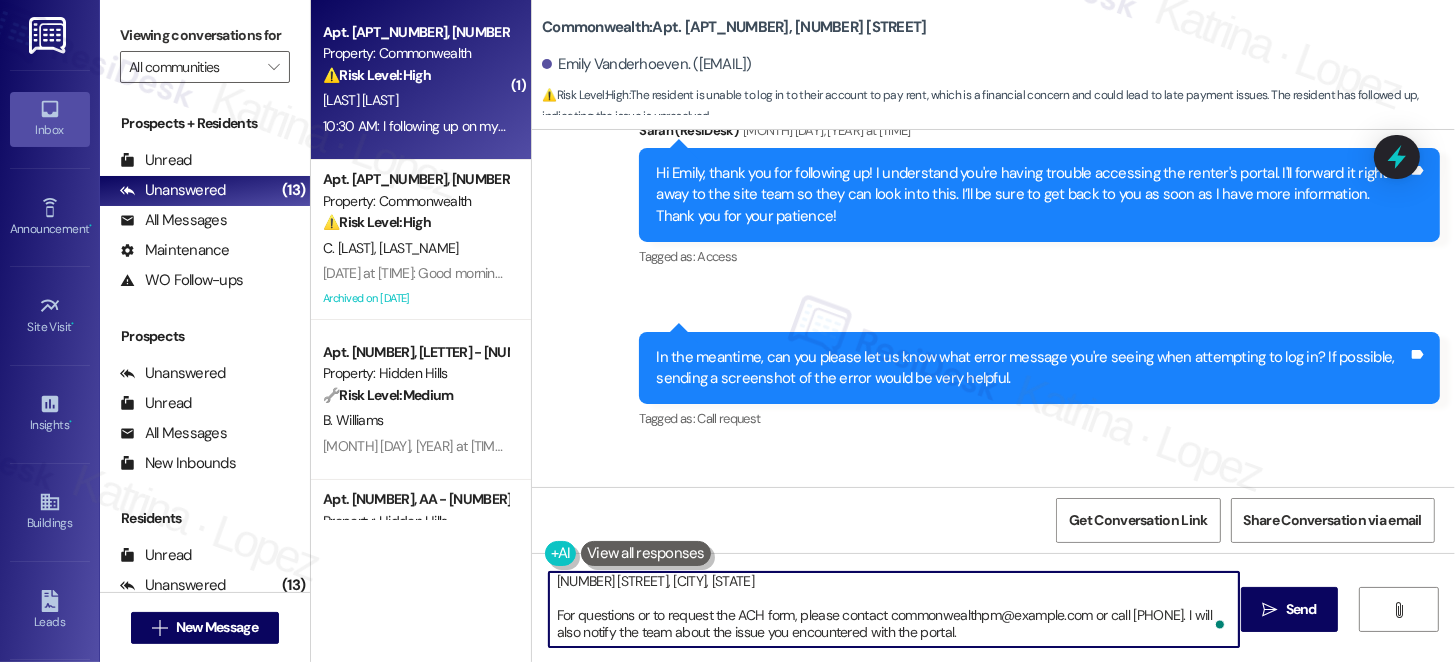 scroll, scrollTop: 0, scrollLeft: 0, axis: both 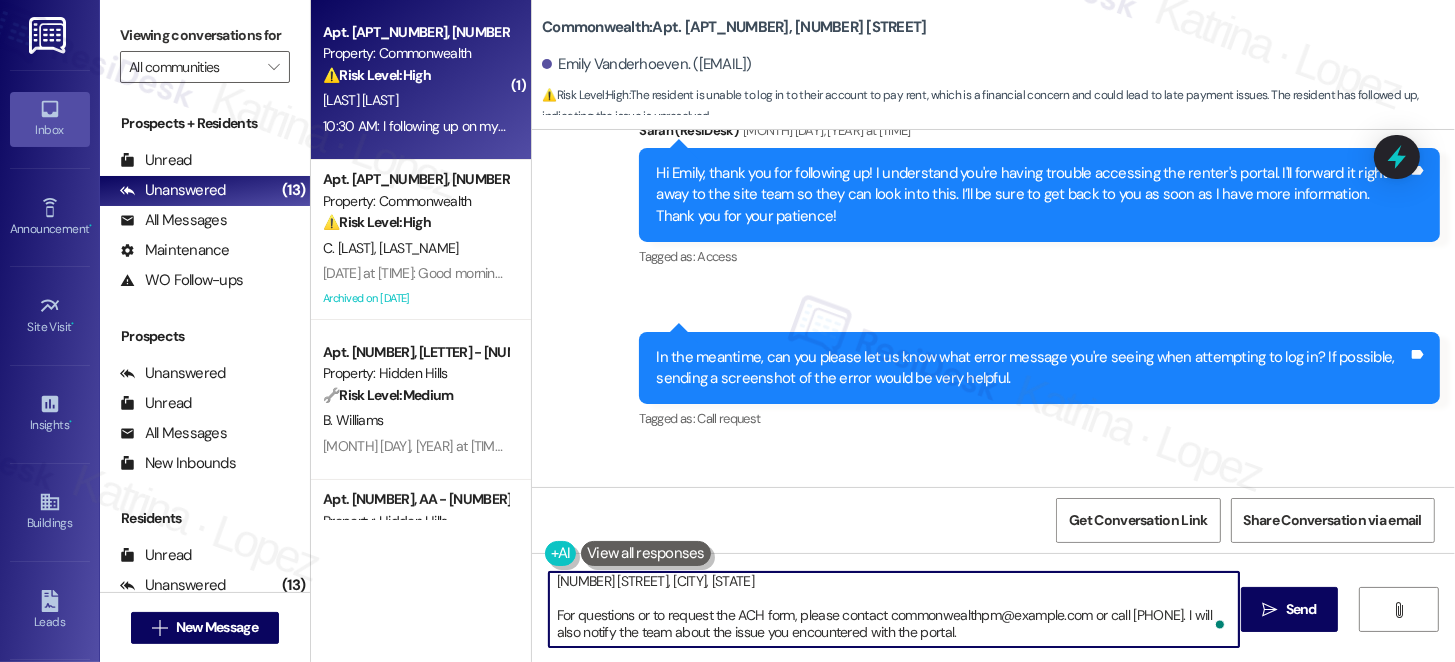 click on "Hi {{first_name}}, I understand you’re still having trouble logging in. You can request an ACH form to pay by phone or email, or mail a money order, personal check, or cashier’s check to:
Commonwealth Apartment
[NUMBER] [STREET], [CITY], [STATE]
For questions or to request the ACH form, please contact commonwealthpm@example.com or call [PHONE]. I will also notify the team about the issue you encountered with the portal." at bounding box center [894, 609] 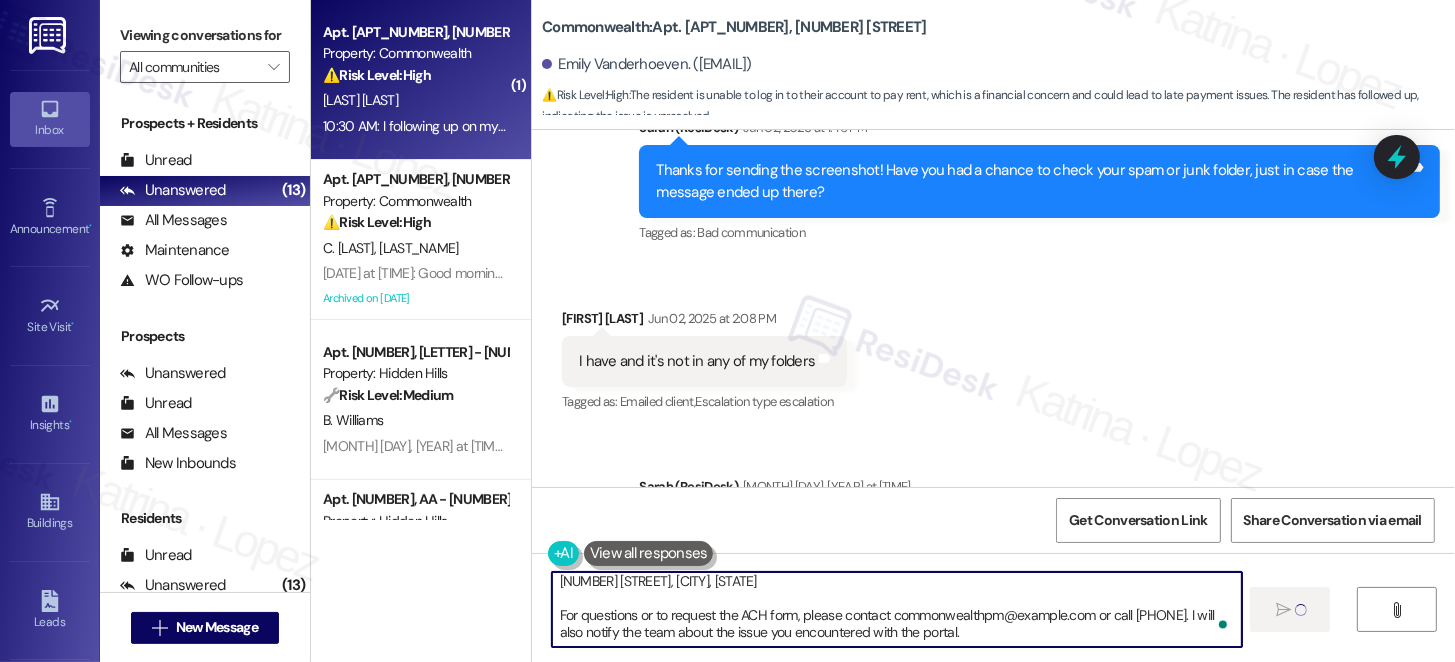 scroll, scrollTop: 7857, scrollLeft: 0, axis: vertical 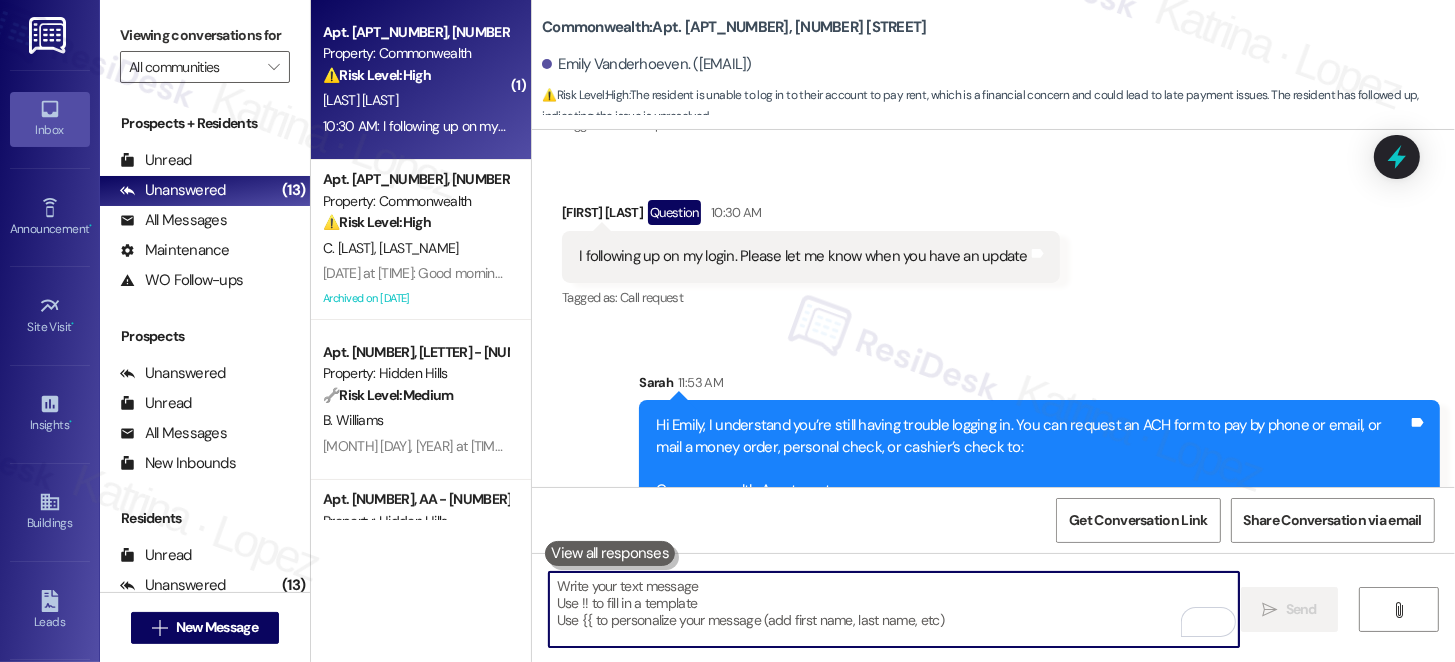 type 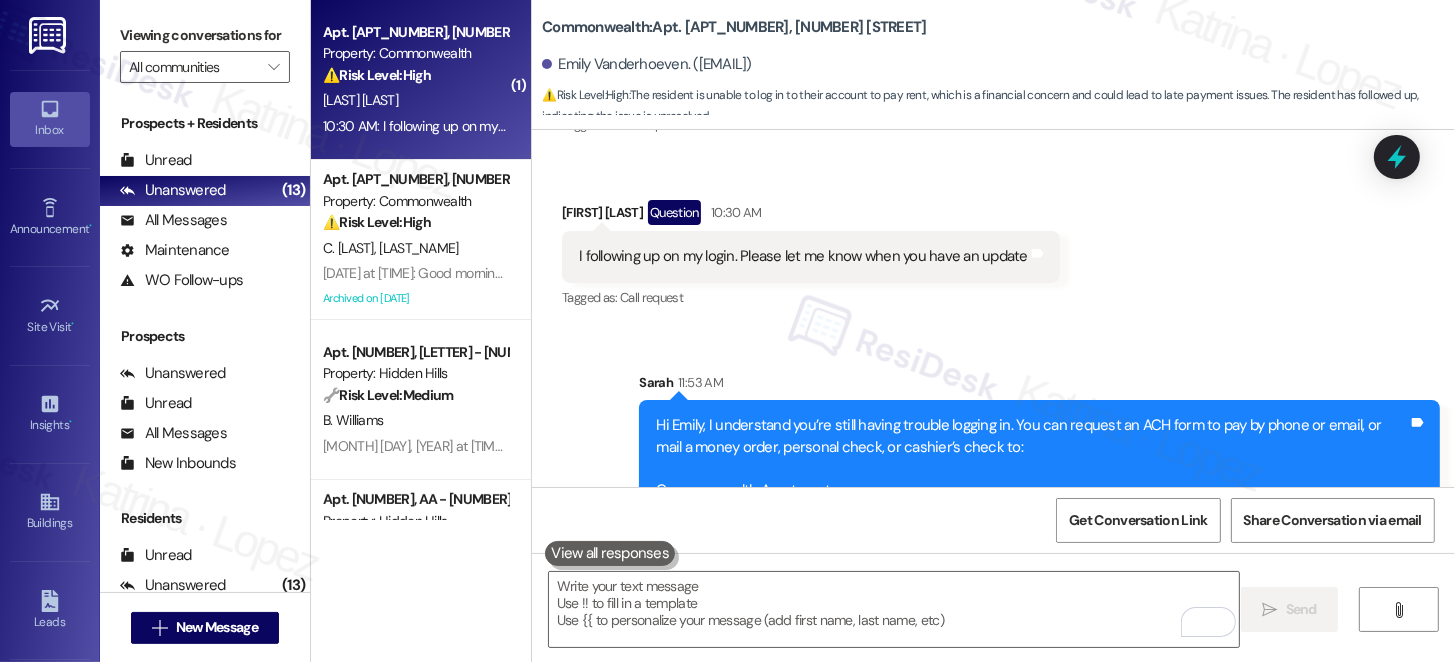 click on "Hi Emily, I understand you’re still having trouble logging in. You can request an ACH form to pay by phone or email, or mail a money order, personal check, or cashier’s check to:
Commonwealth Apartment
[NUMBER] [STREET]
[CITY], [STATE]
For questions or to request the ACH form, please contact  commonwealthpm@example.com  or call [PHONE]. I will also notify the team about the issue you encountered with the portal." at bounding box center [1032, 511] 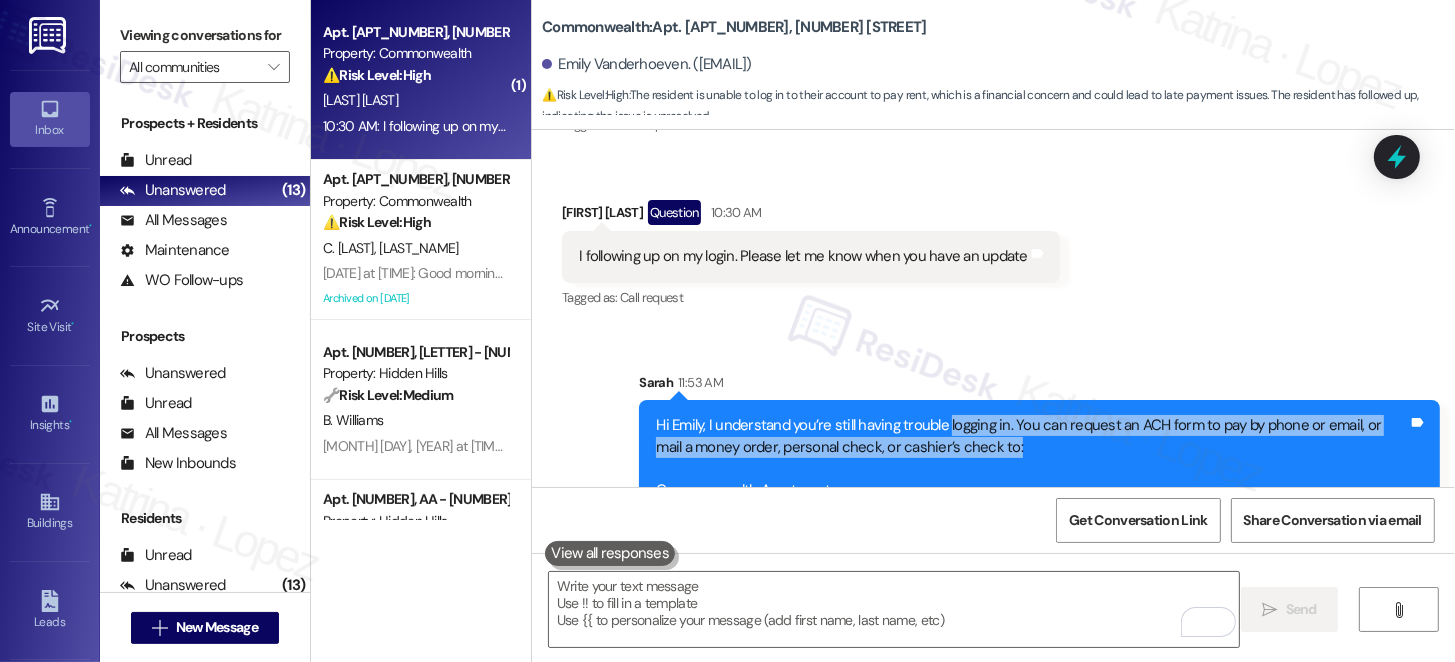 click on "Hi Emily, I understand you’re still having trouble logging in. You can request an ACH form to pay by phone or email, or mail a money order, personal check, or cashier’s check to:
Commonwealth Apartment
[NUMBER] [STREET]
[CITY], [STATE]
For questions or to request the ACH form, please contact  commonwealthpm@example.com  or call [PHONE]. I will also notify the team about the issue you encountered with the portal." at bounding box center (1032, 511) 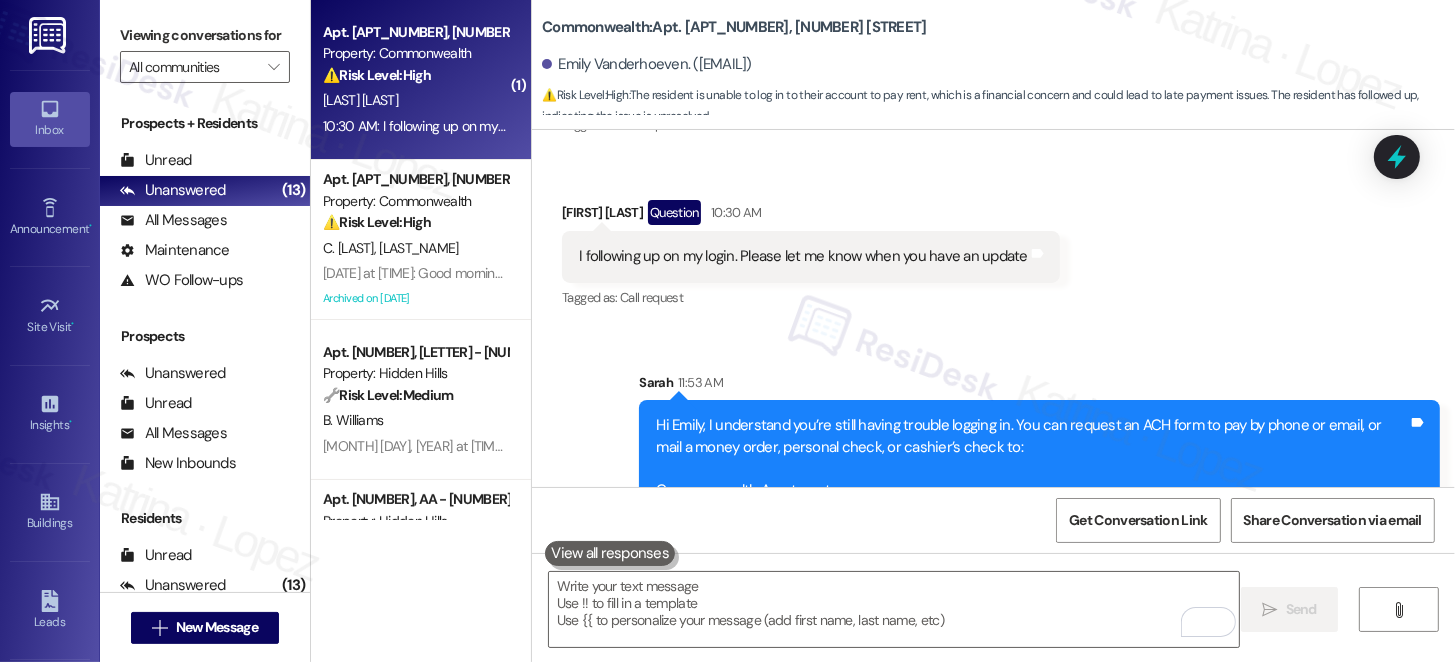 click on "[FIRST] [TIME]" at bounding box center (1039, 386) 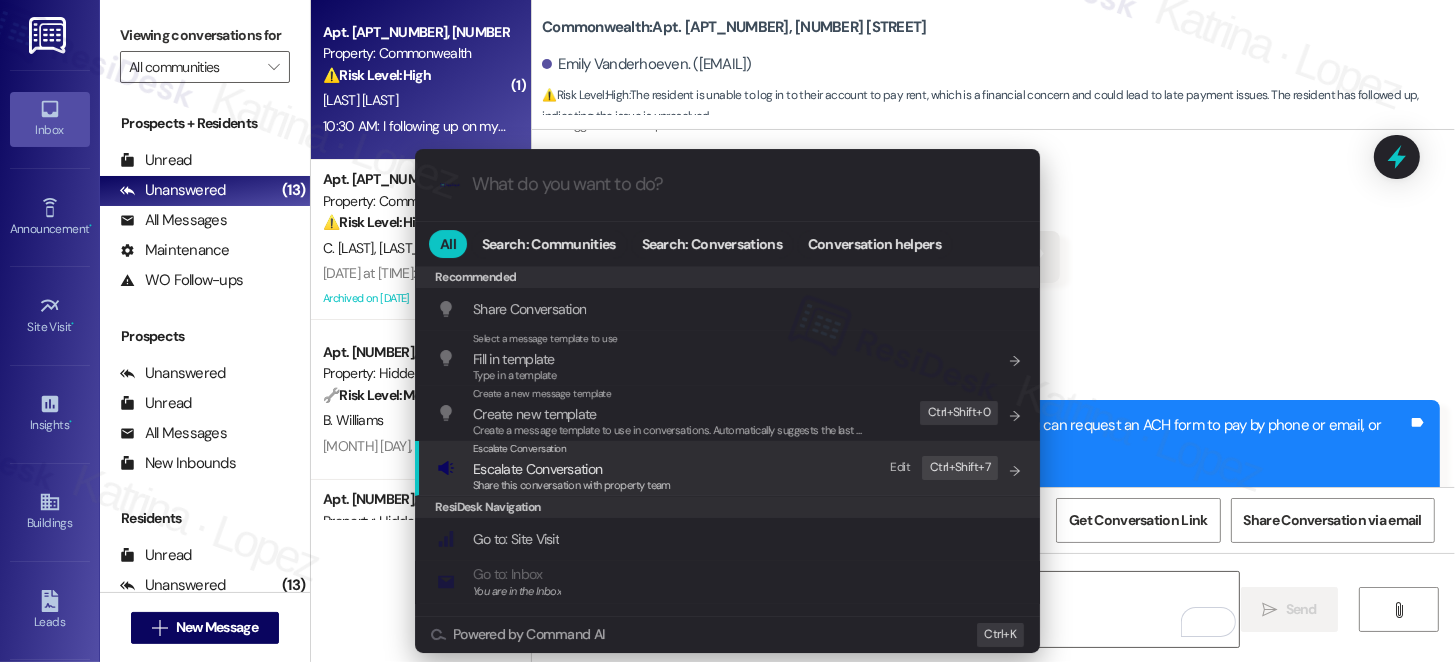 click on "Escalate Conversation" at bounding box center (572, 449) 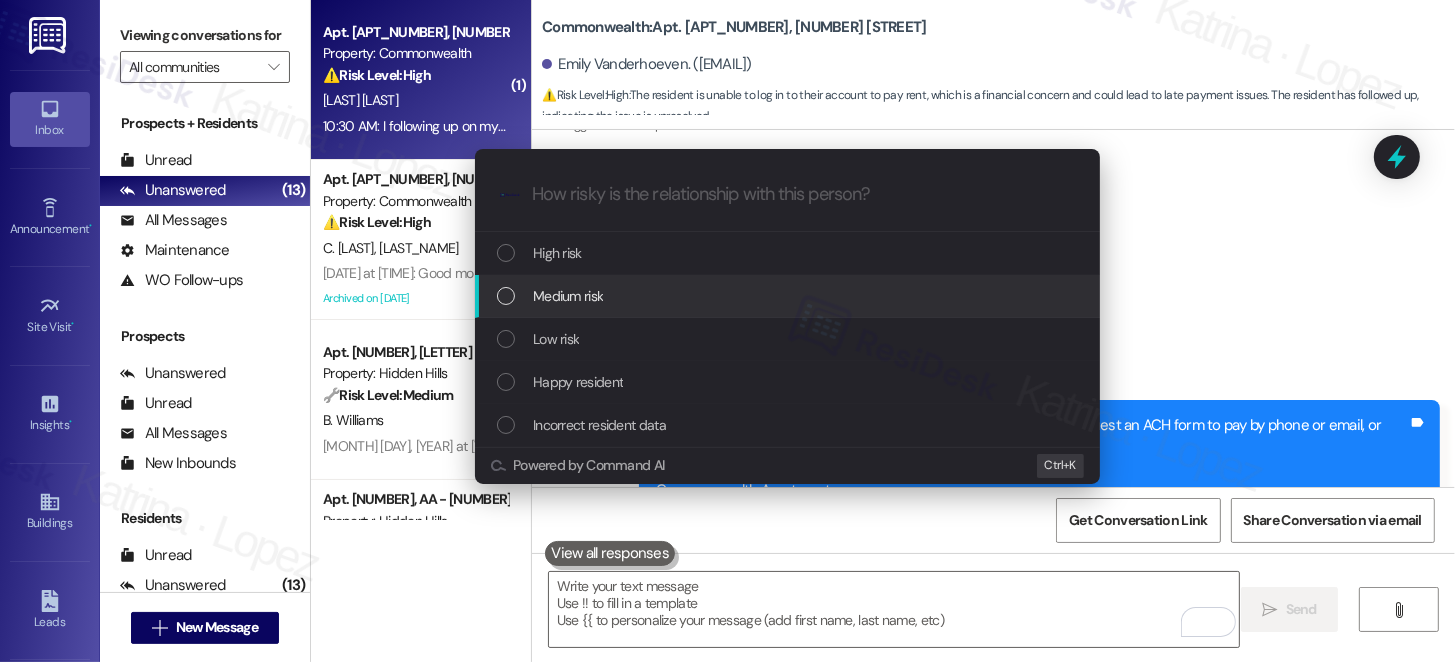 click on "Medium risk" at bounding box center [789, 296] 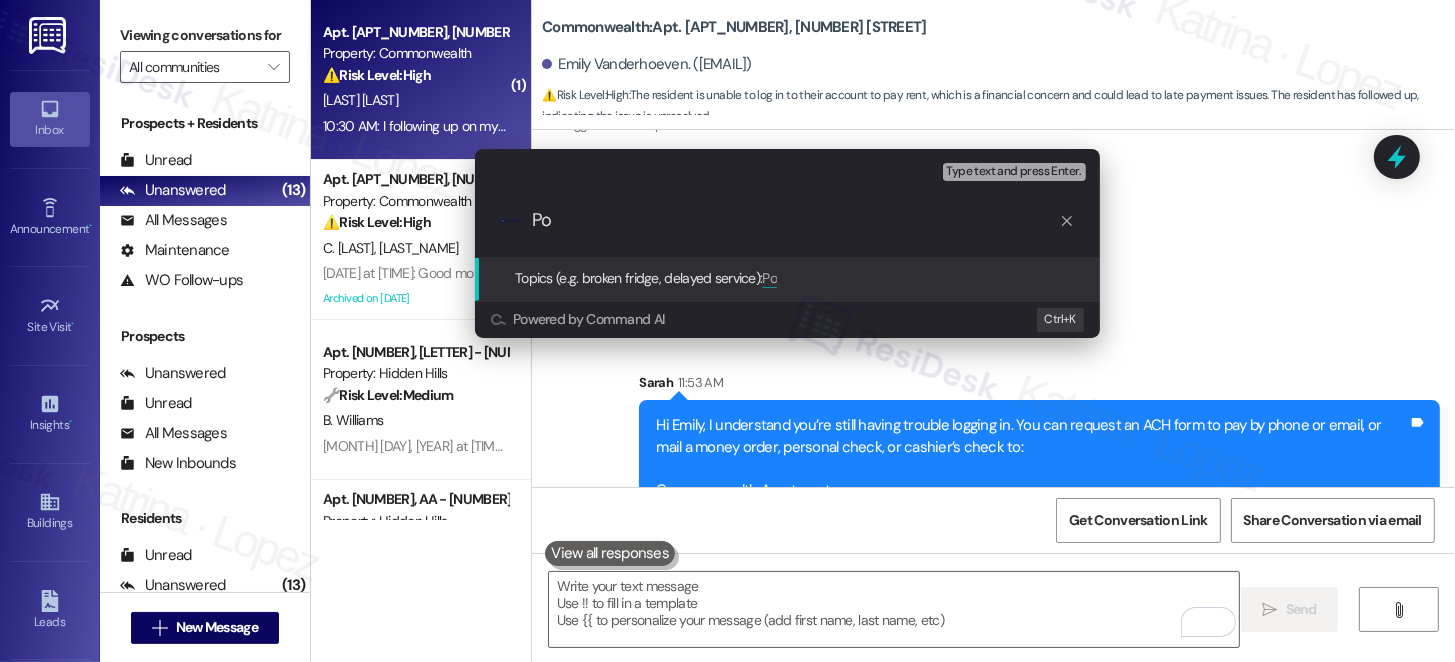 type on "P" 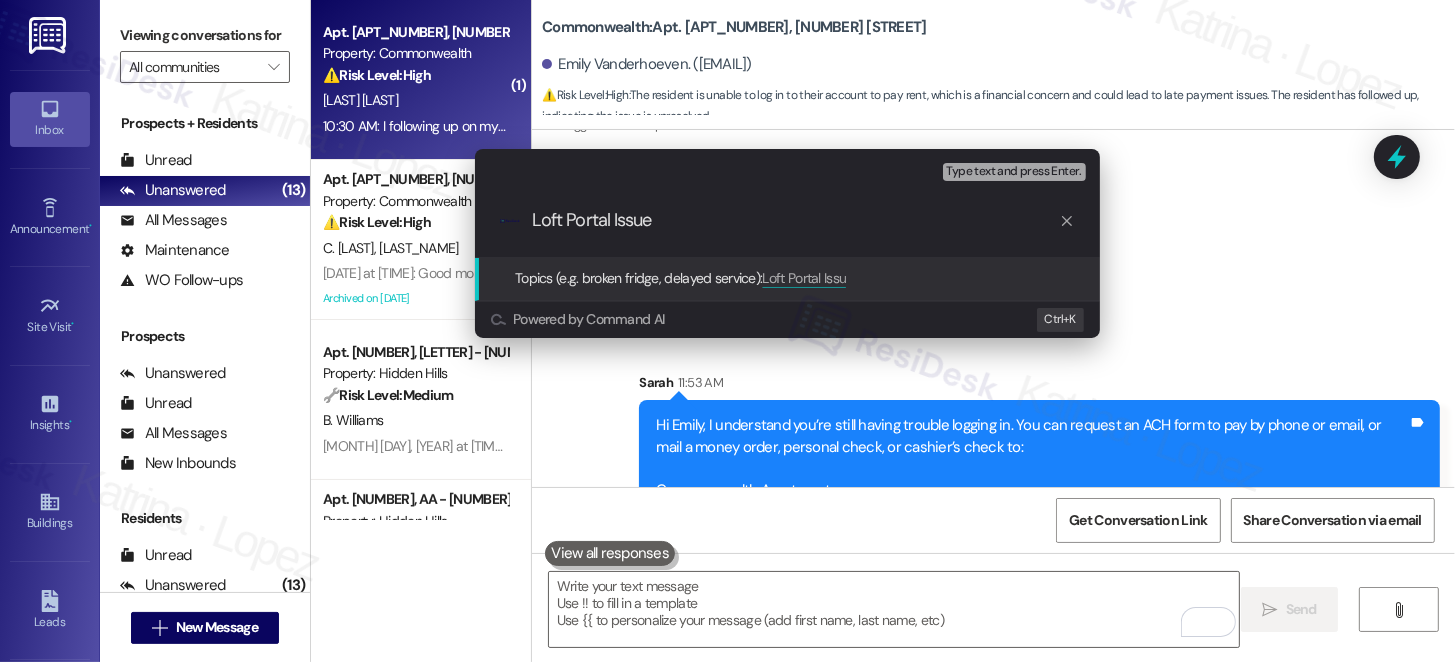 type on "Loft Portal Issues" 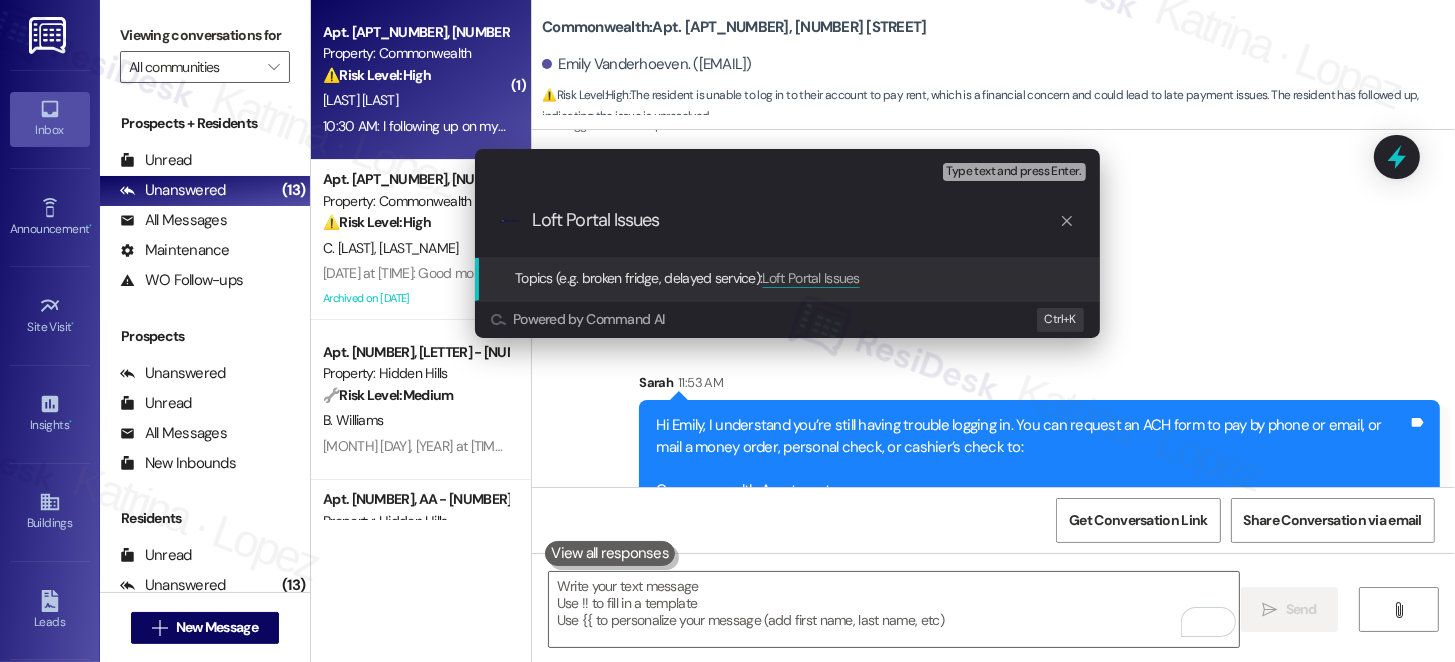 type 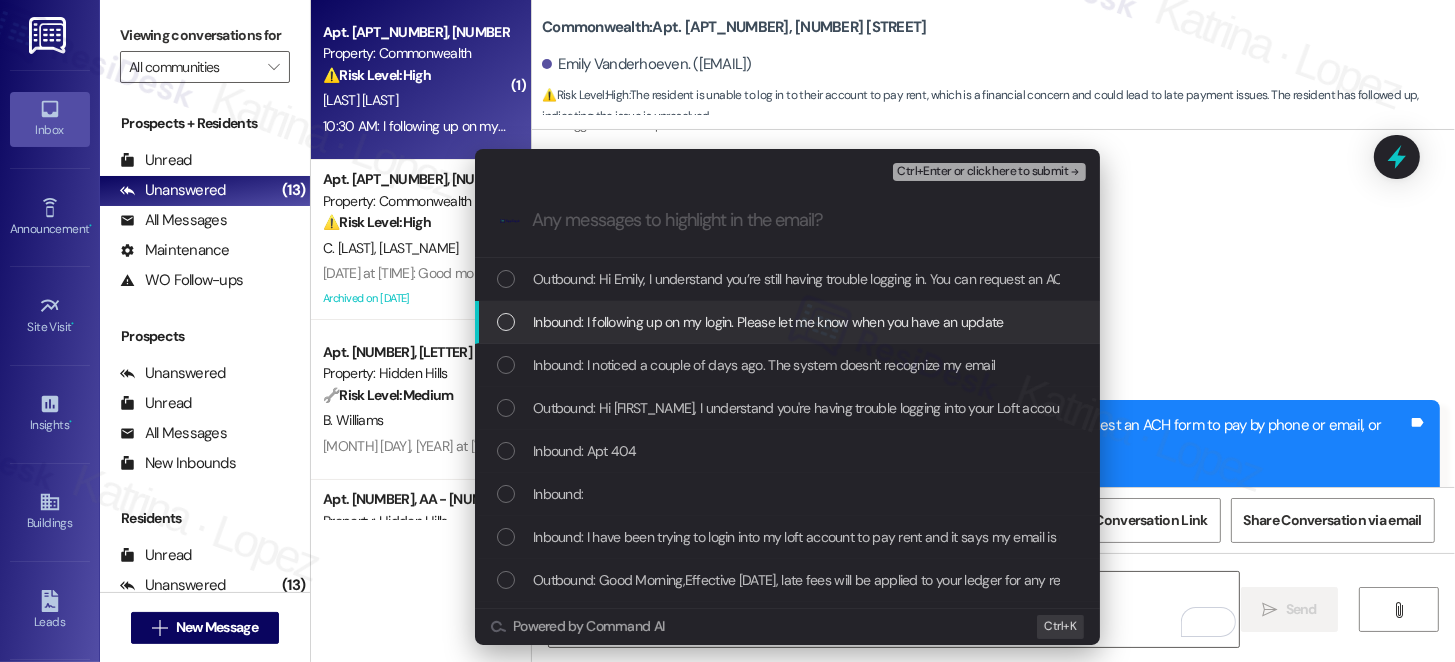 click on "Inbound: I following up on my login. Please let me know when you have an update" at bounding box center (768, 322) 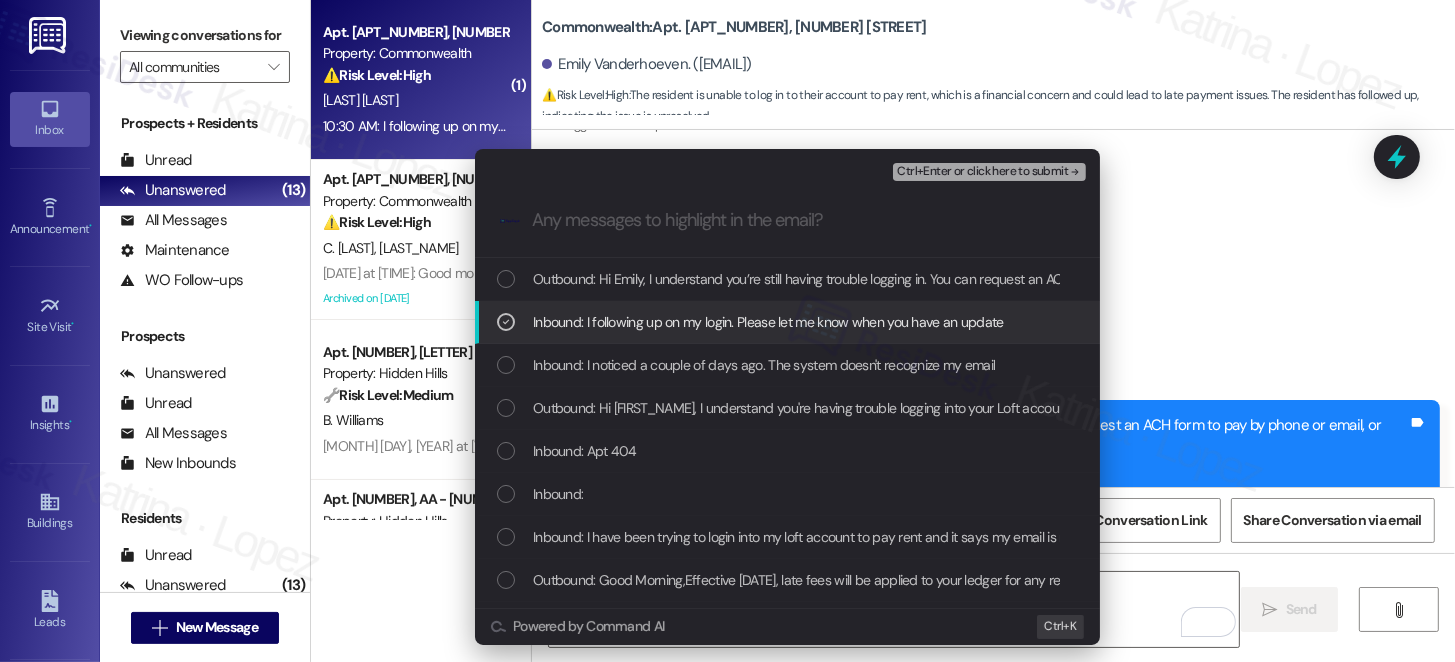 click on "Inbound: I following up on my login. Please let me know when you have an update" at bounding box center [768, 322] 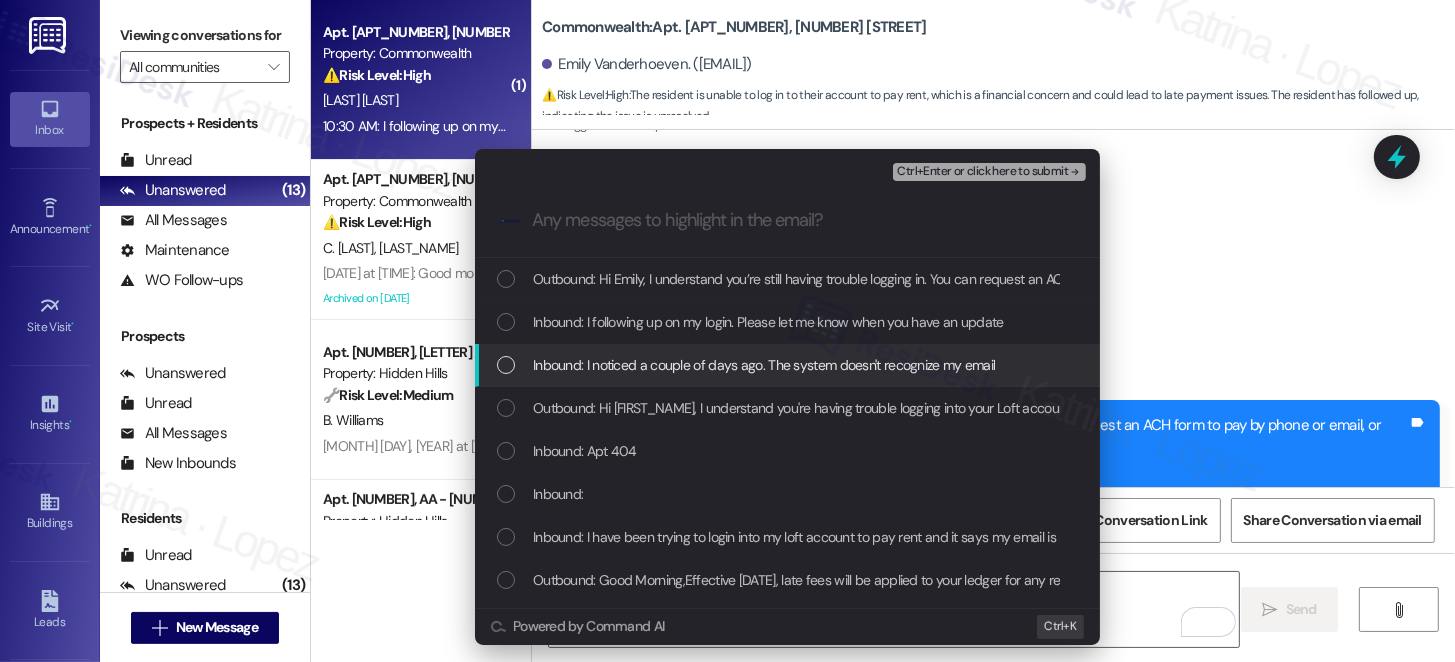 click on "Inbound: I noticed a couple of days ago. The system doesn't recognize my email" at bounding box center [764, 365] 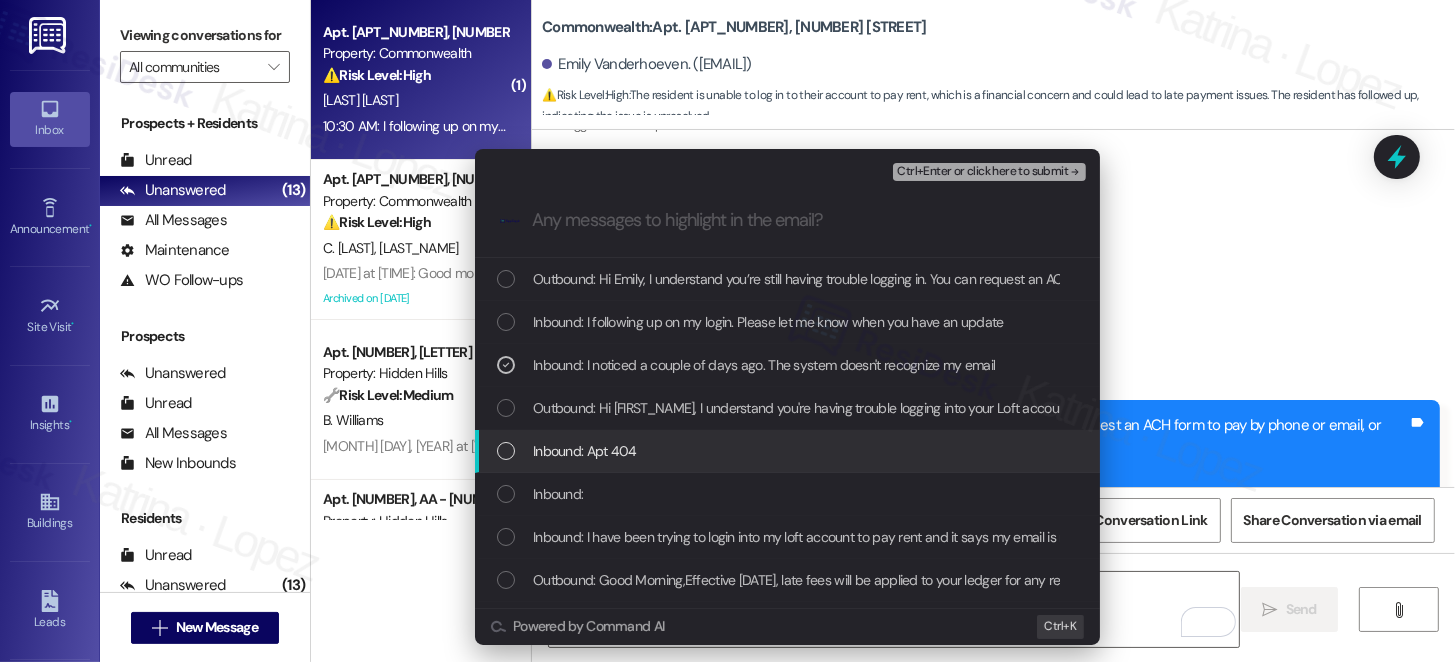 click on "Inbound: Apt 404" at bounding box center [585, 451] 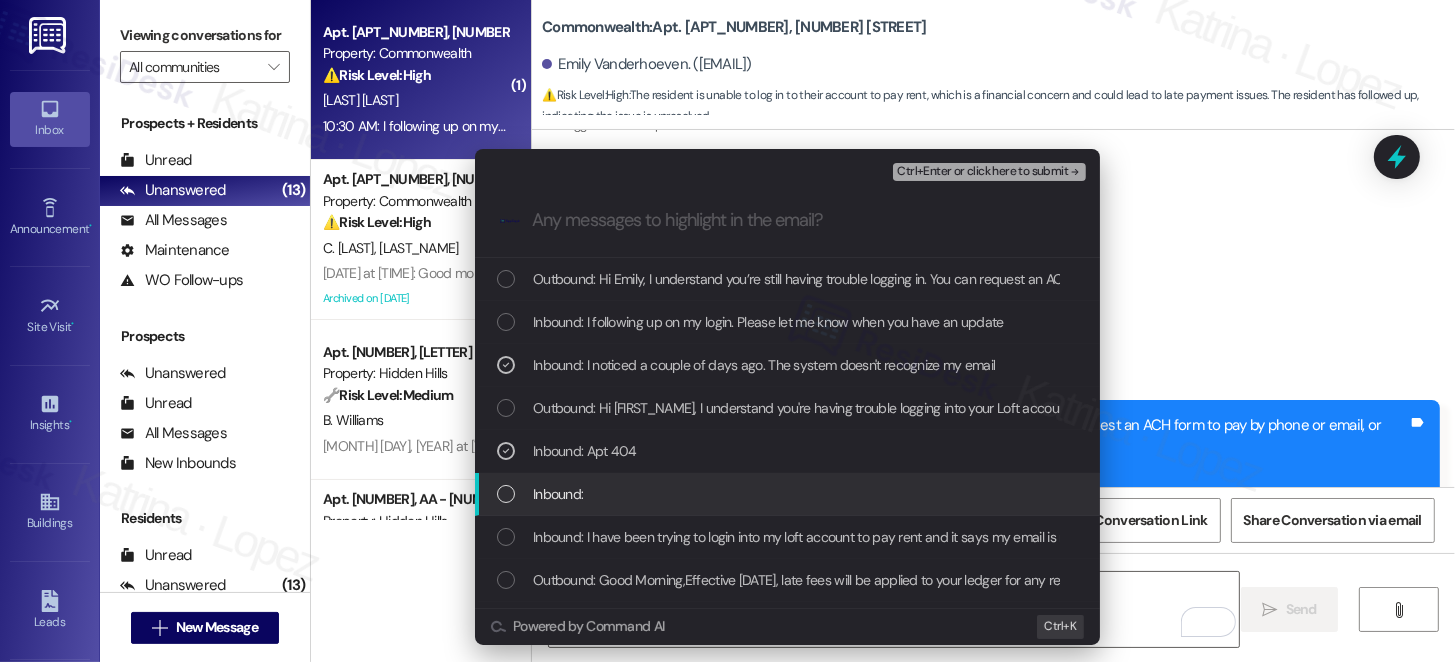 click on "Inbound:" at bounding box center [787, 494] 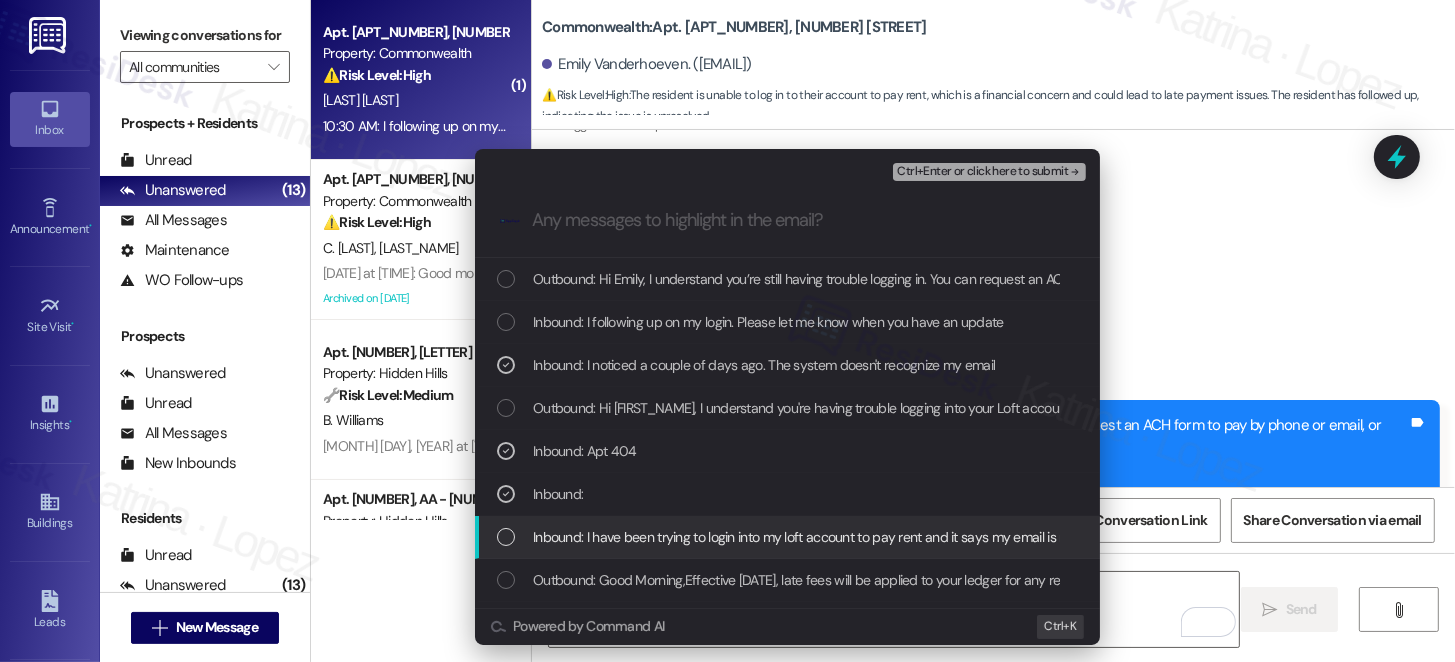 click on "Inbound: I have been trying to login into my loft account to pay rent and it says my email is no longer an account. Can you please look into this" at bounding box center [943, 537] 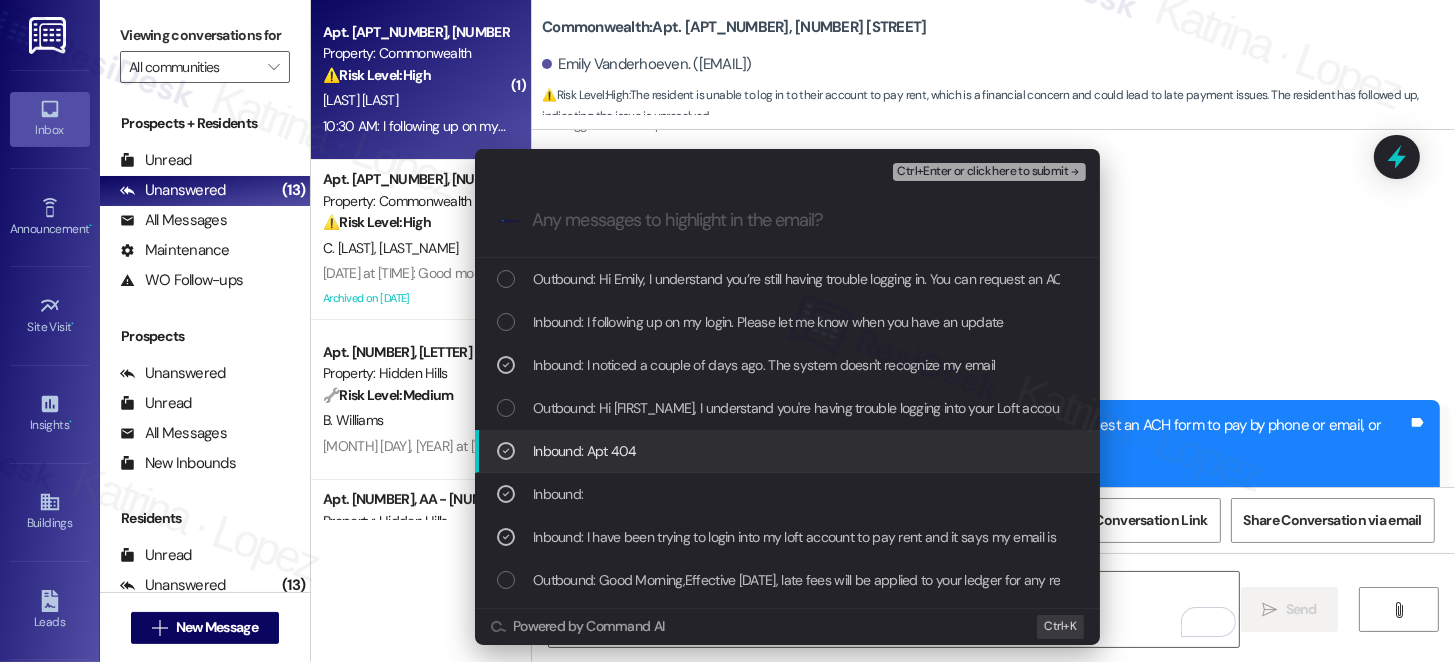click on "Inbound: Apt 404" at bounding box center [585, 451] 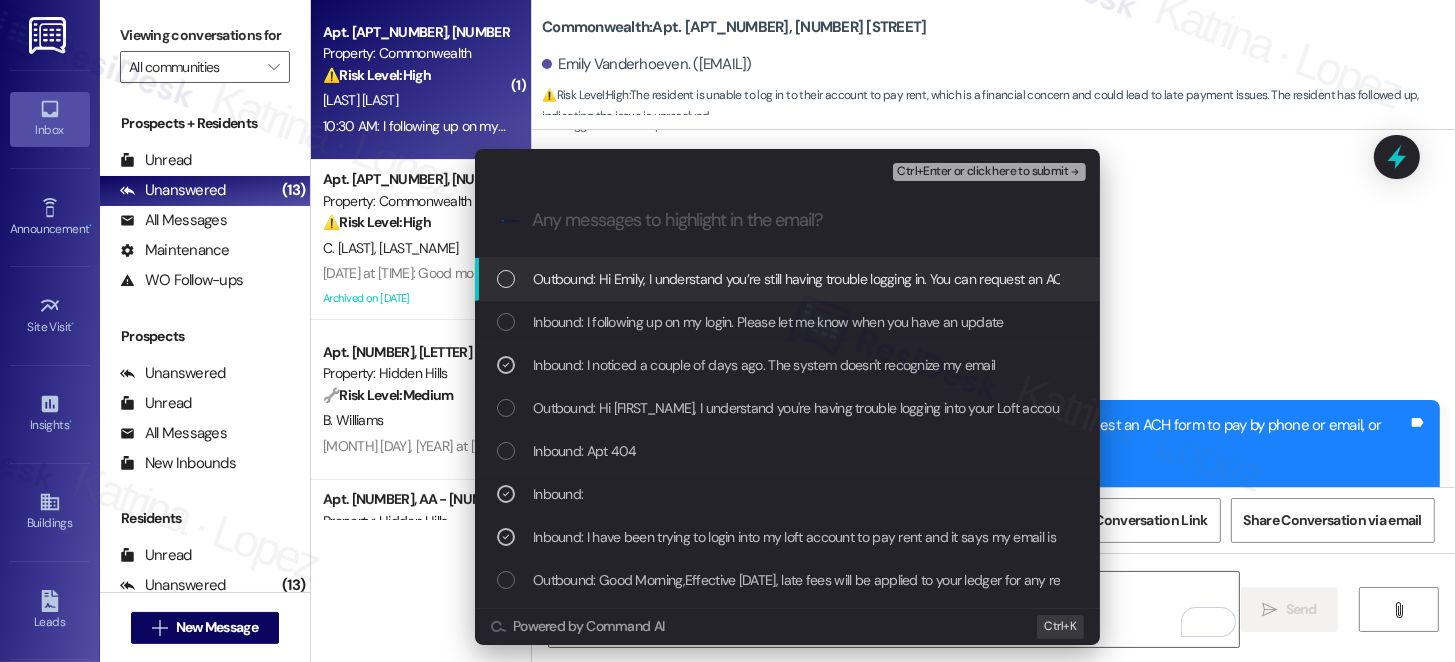 click on "Ctrl+Enter or click here to submit" at bounding box center (982, 172) 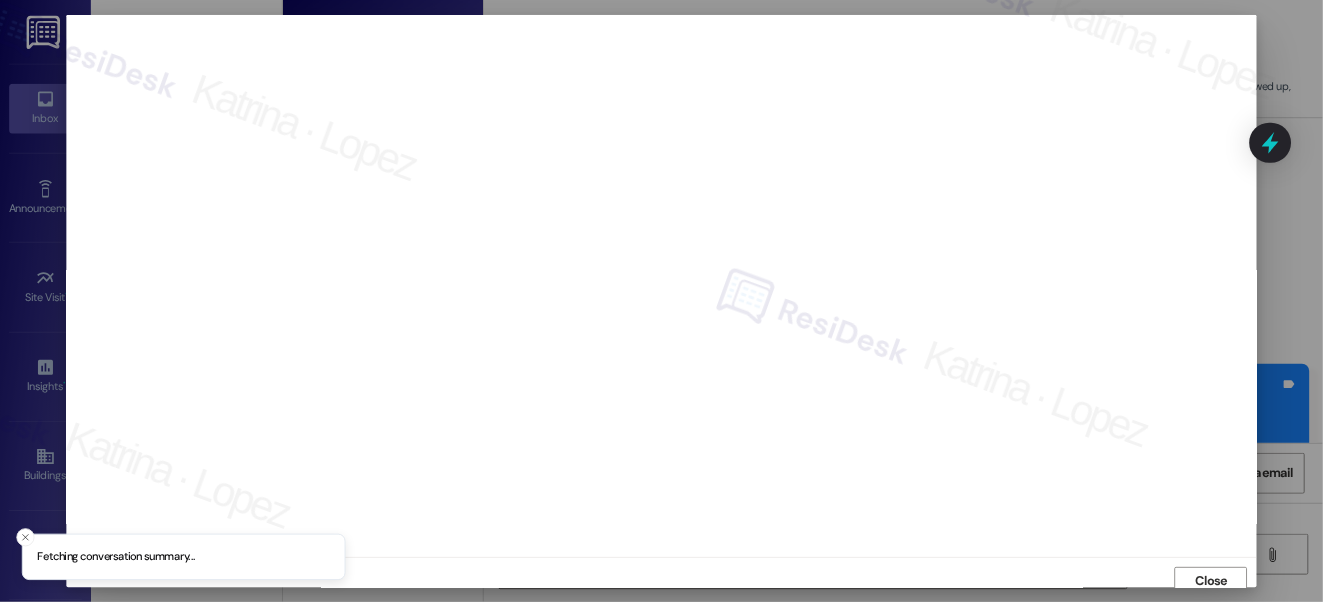 scroll, scrollTop: 8, scrollLeft: 0, axis: vertical 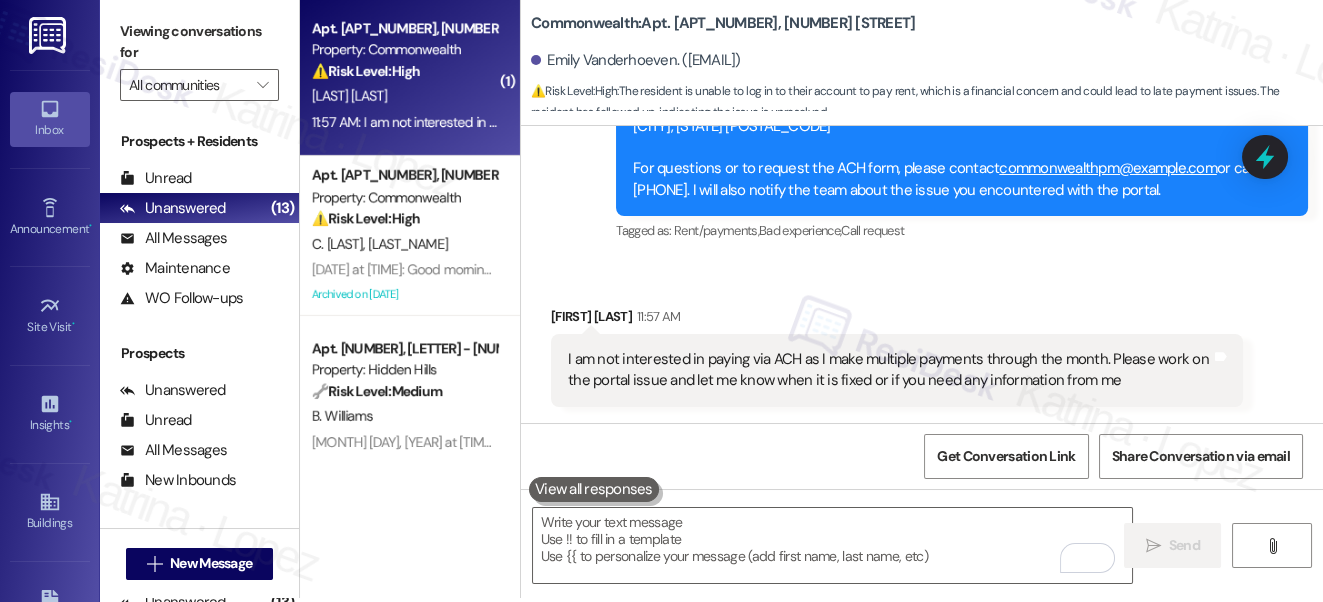 click on "I am not interested in paying via ACH as I make multiple payments through the month. Please work on the portal issue and let me know when it is fixed or if you need any information from me" at bounding box center (889, 370) 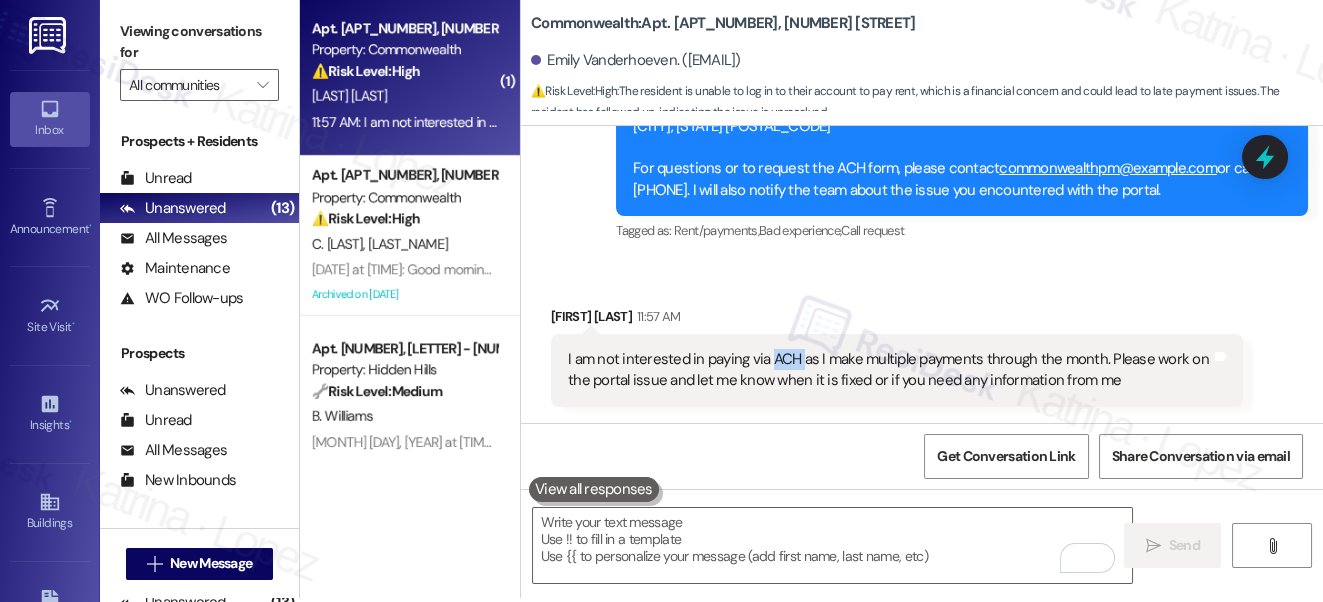 click on "I am not interested in paying via ACH as I make multiple payments through the month. Please work on the portal issue and let me know when it is fixed or if you need any information from me" at bounding box center [889, 370] 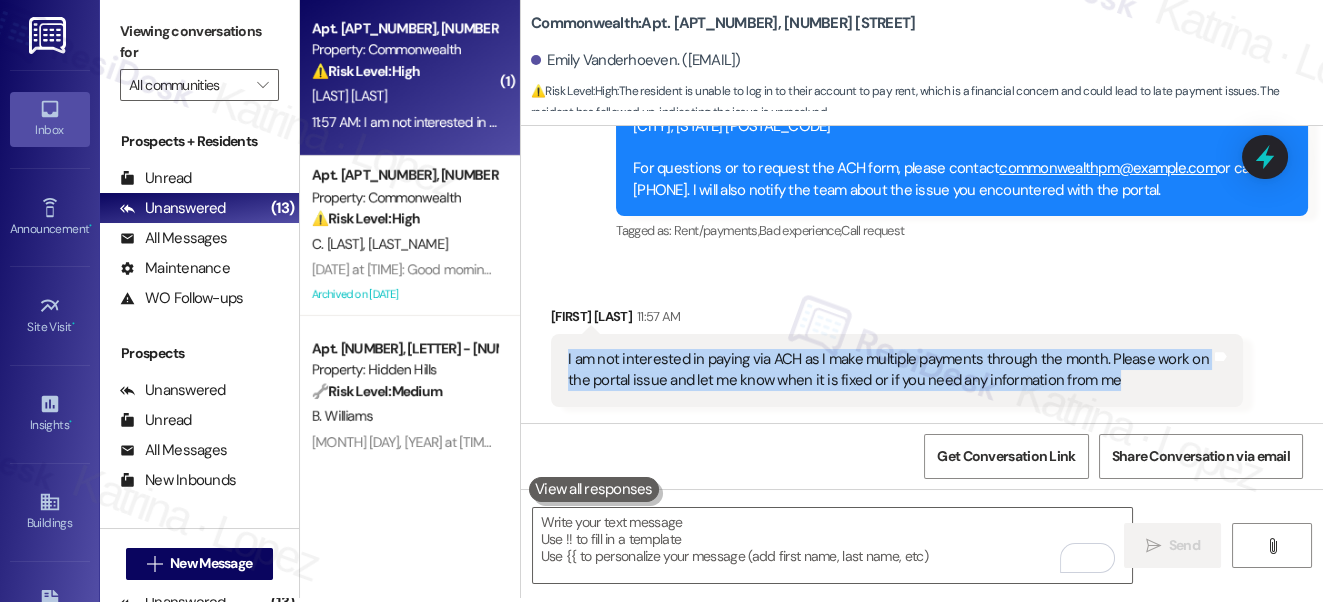 click on "I am not interested in paying via ACH as I make multiple payments through the month. Please work on the portal issue and let me know when it is fixed or if you need any information from me" at bounding box center [889, 370] 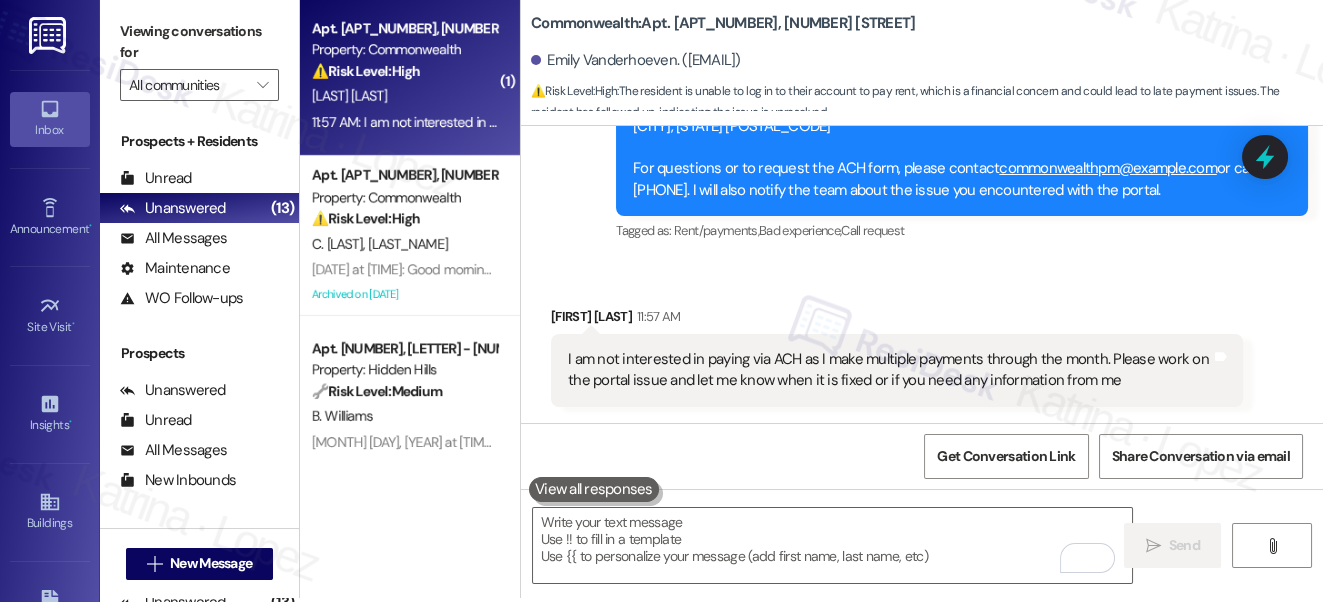 click on "Received via SMS Emily Vanderhoeven [TIME] I am not interested in paying via ACH as I make multiple payments through the month. Please work on the portal issue and let me know when it is fixed or if you need any information from me Tags and notes" at bounding box center (897, 356) 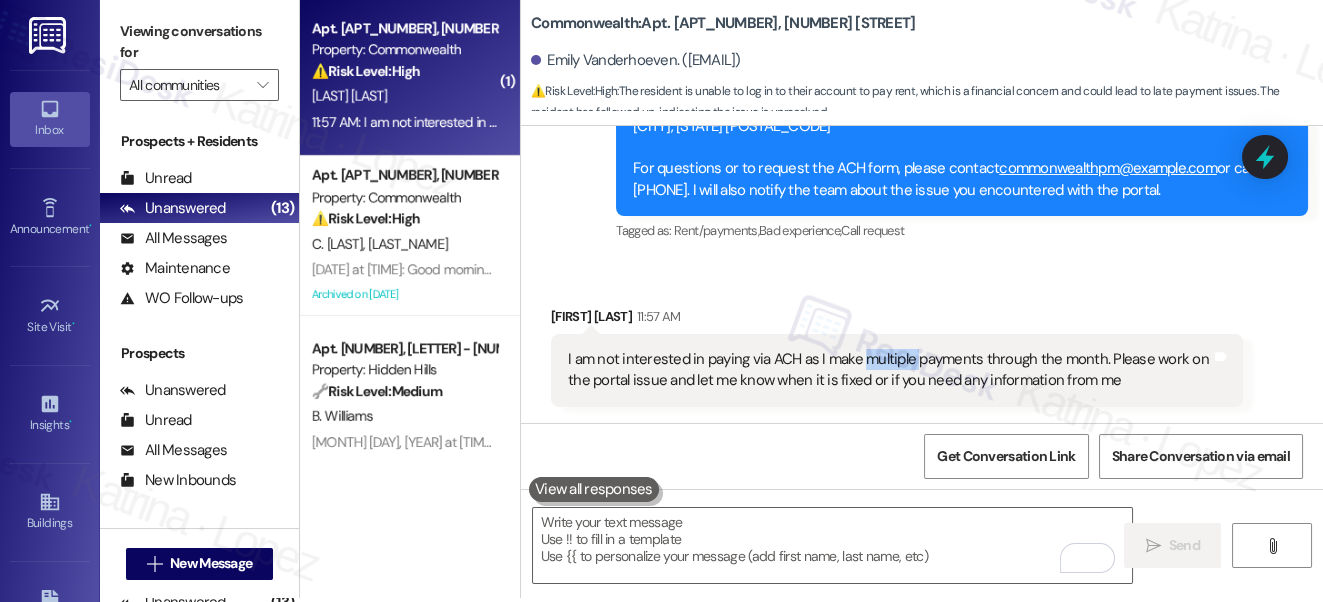 click on "I am not interested in paying via ACH as I make multiple payments through the month. Please work on the portal issue and let me know when it is fixed or if you need any information from me" at bounding box center [889, 370] 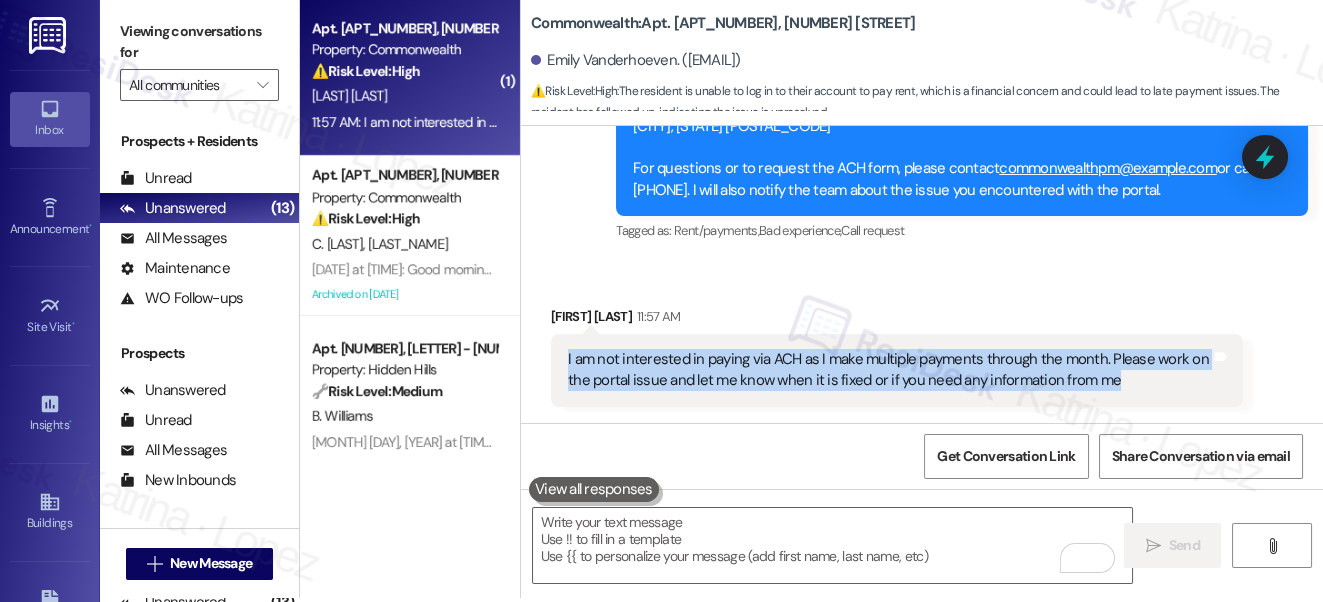 click on "I am not interested in paying via ACH as I make multiple payments through the month. Please work on the portal issue and let me know when it is fixed or if you need any information from me" at bounding box center (889, 370) 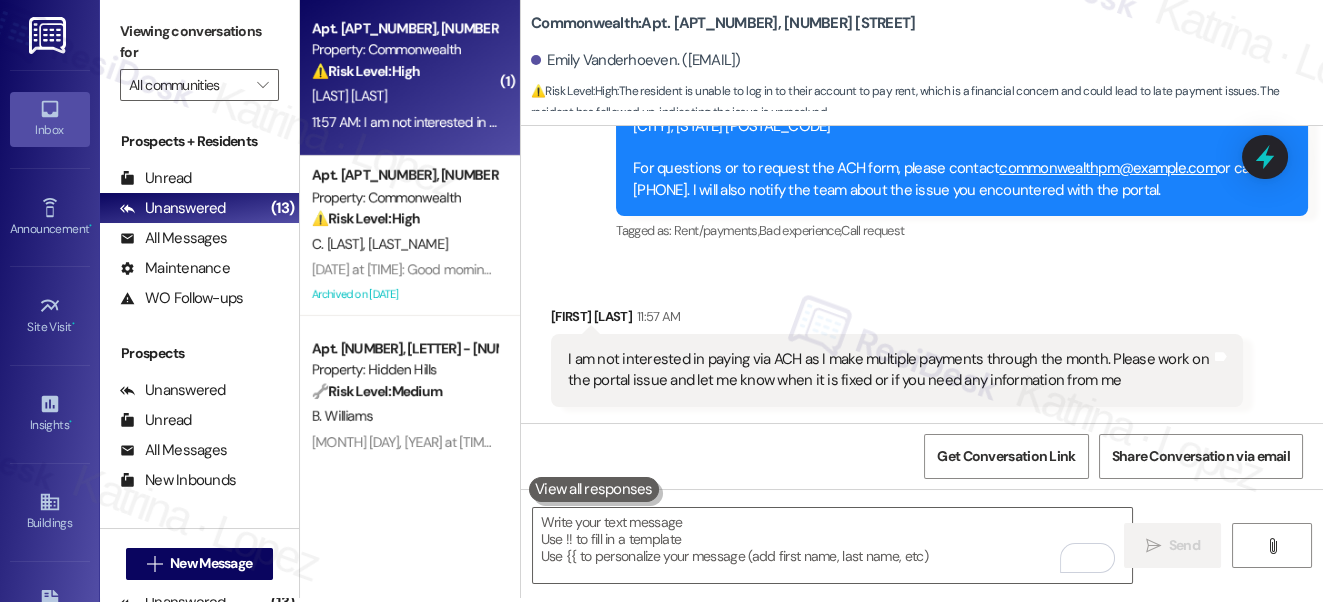 click on "Received via SMS Emily Vanderhoeven [TIME] I am not interested in paying via ACH as I make multiple payments through the month. Please work on the portal issue and let me know when it is fixed or if you need any information from me Tags and notes" at bounding box center (897, 356) 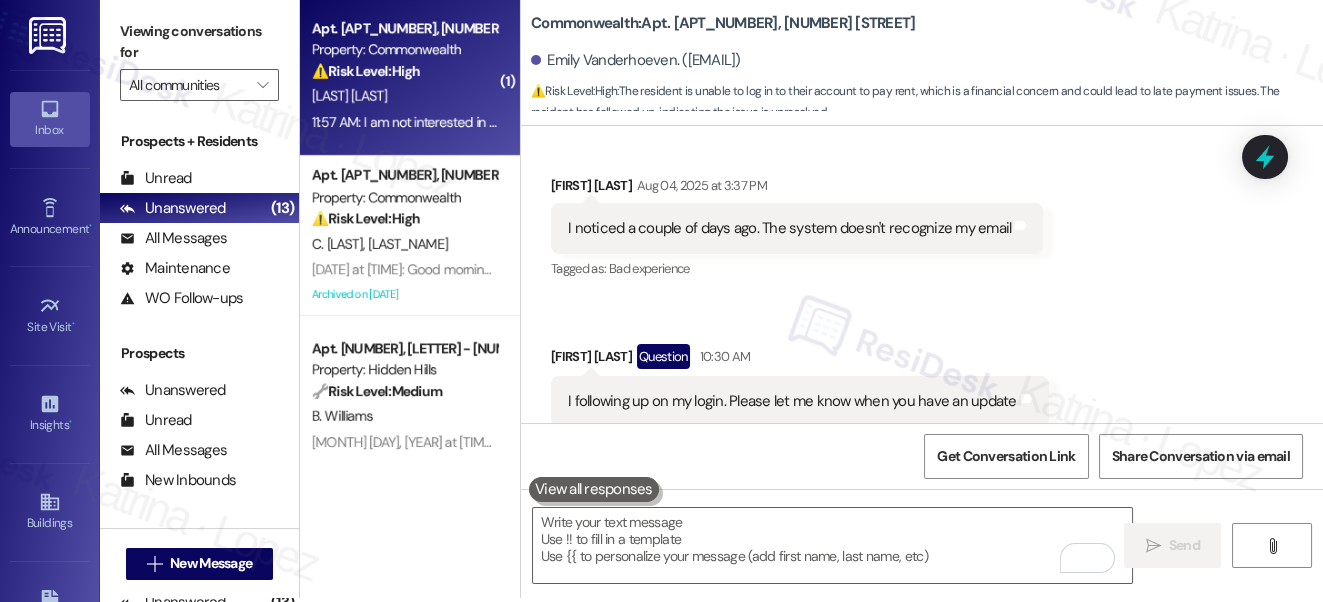 scroll, scrollTop: 14821, scrollLeft: 0, axis: vertical 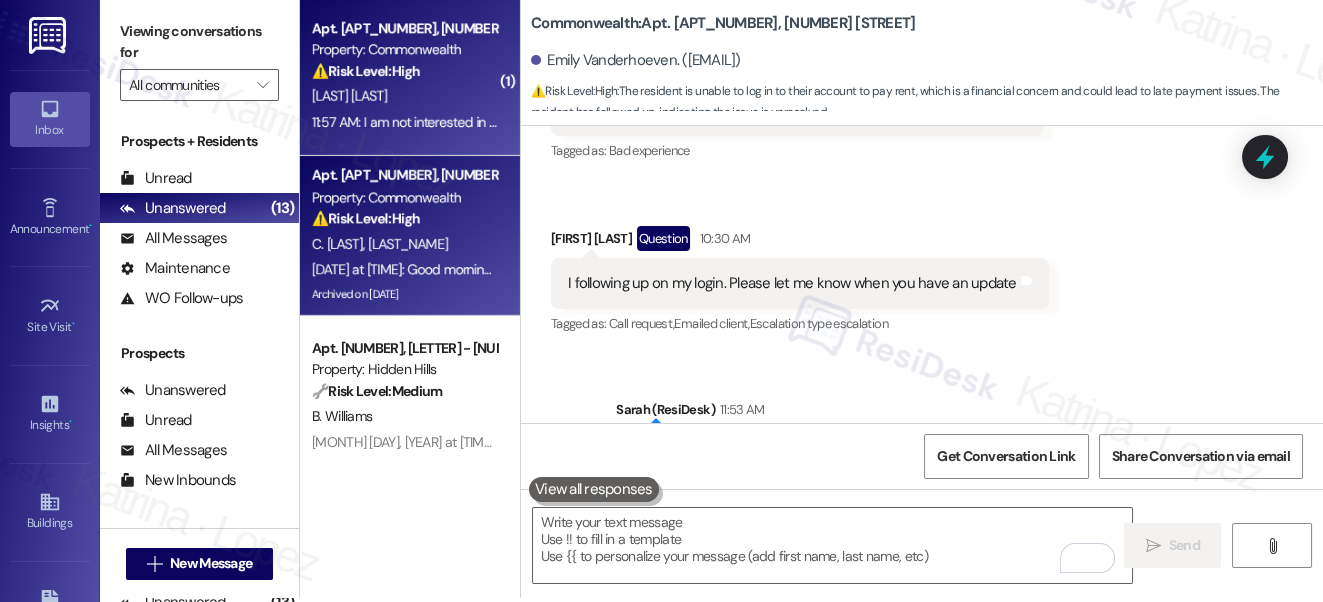 click on "⚠️  Risk Level:  High" at bounding box center (366, 218) 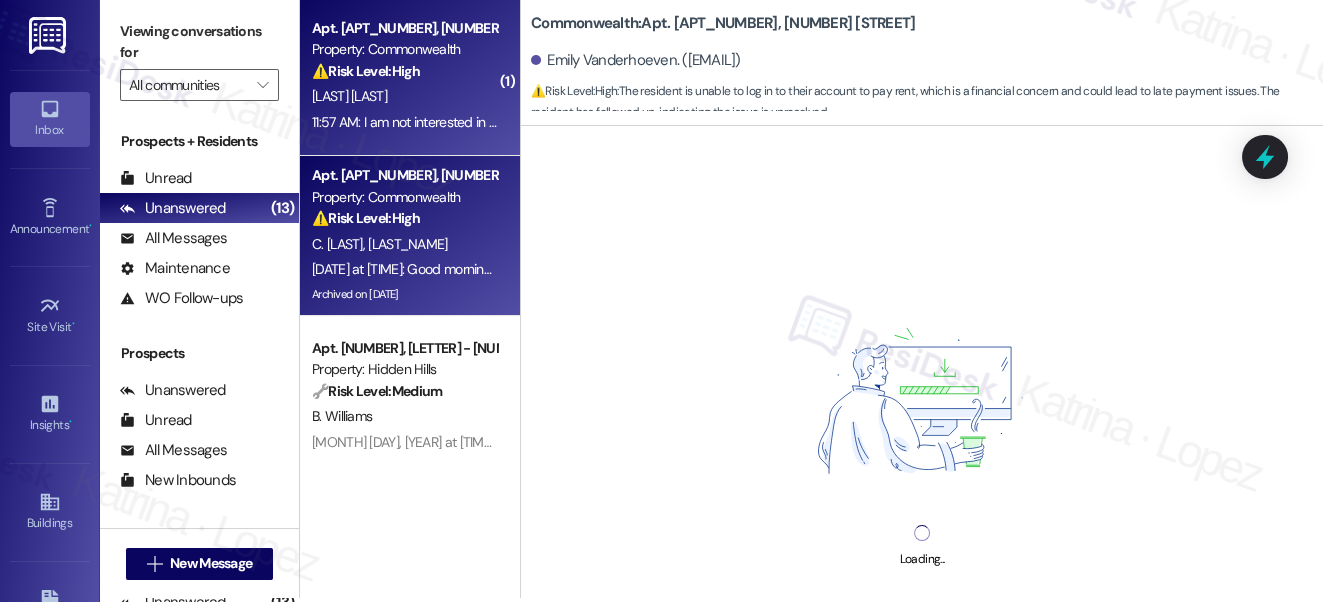 click on "[LAST] [LAST]" at bounding box center [404, 96] 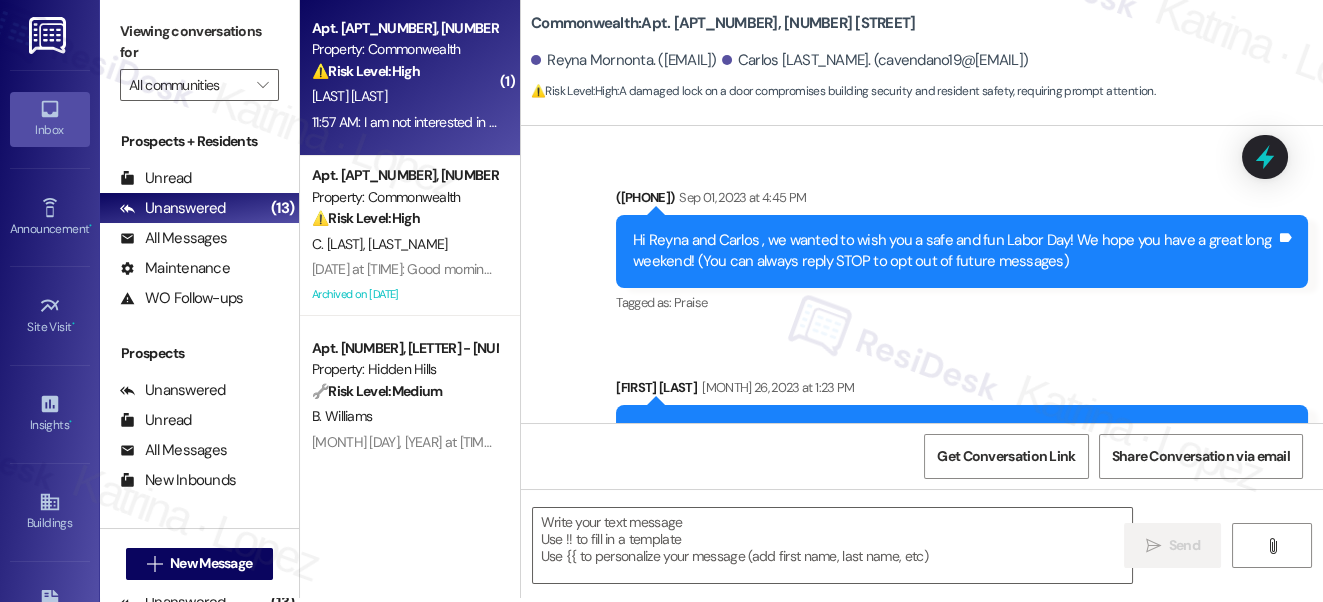 scroll, scrollTop: 42674, scrollLeft: 0, axis: vertical 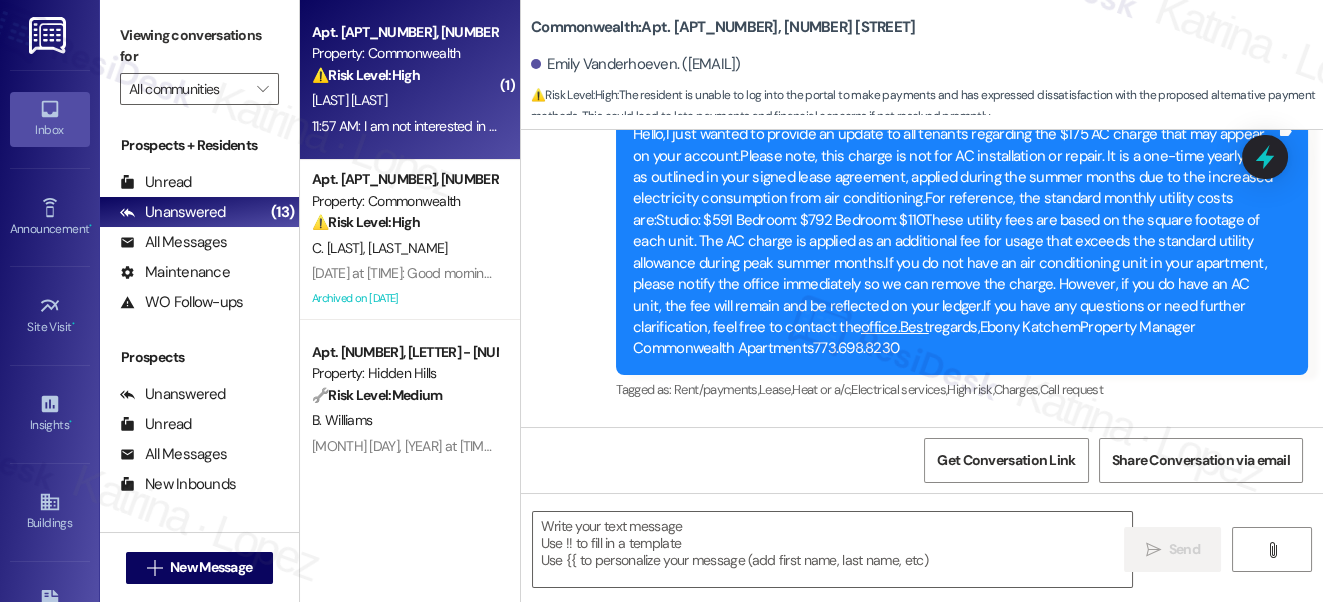 type on "Fetching suggested responses. Please feel free to read through the conversation in the meantime." 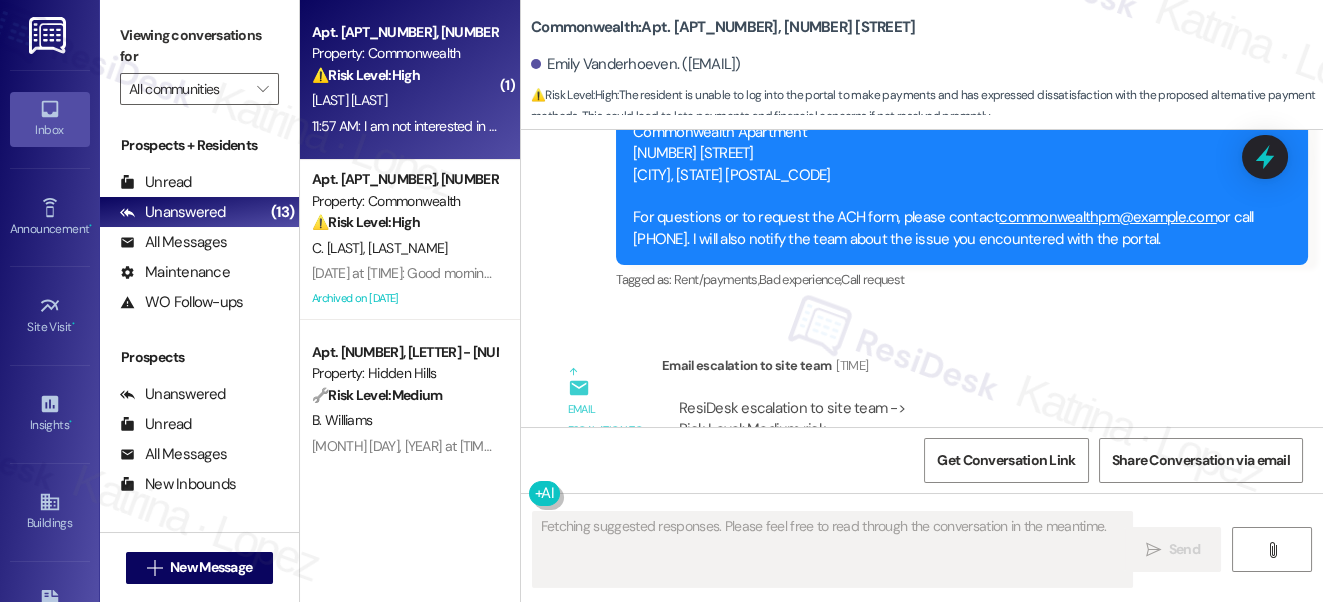 scroll, scrollTop: 15482, scrollLeft: 0, axis: vertical 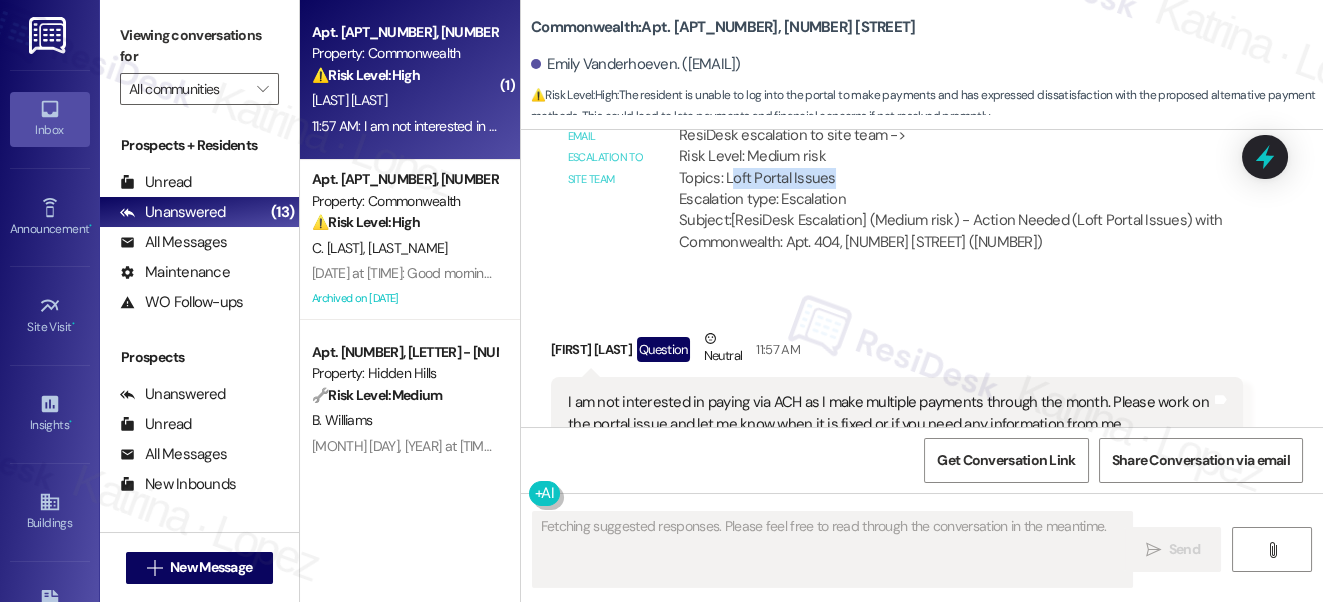drag, startPoint x: 732, startPoint y: 203, endPoint x: 829, endPoint y: 202, distance: 97.00516 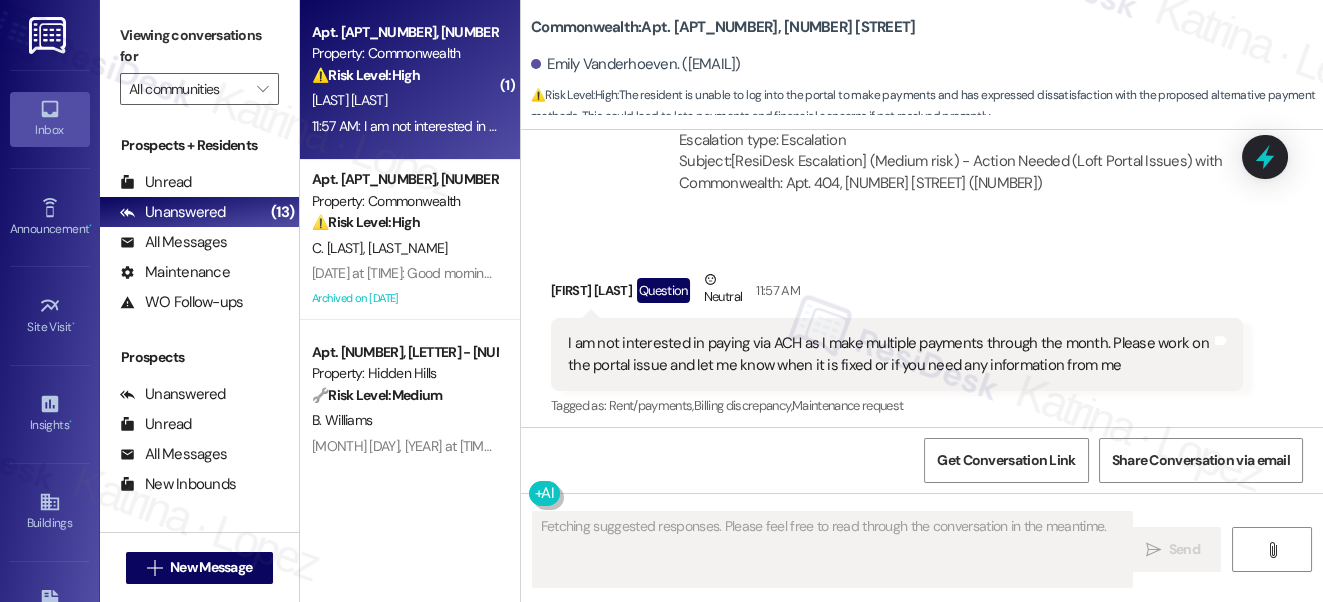scroll, scrollTop: 15573, scrollLeft: 0, axis: vertical 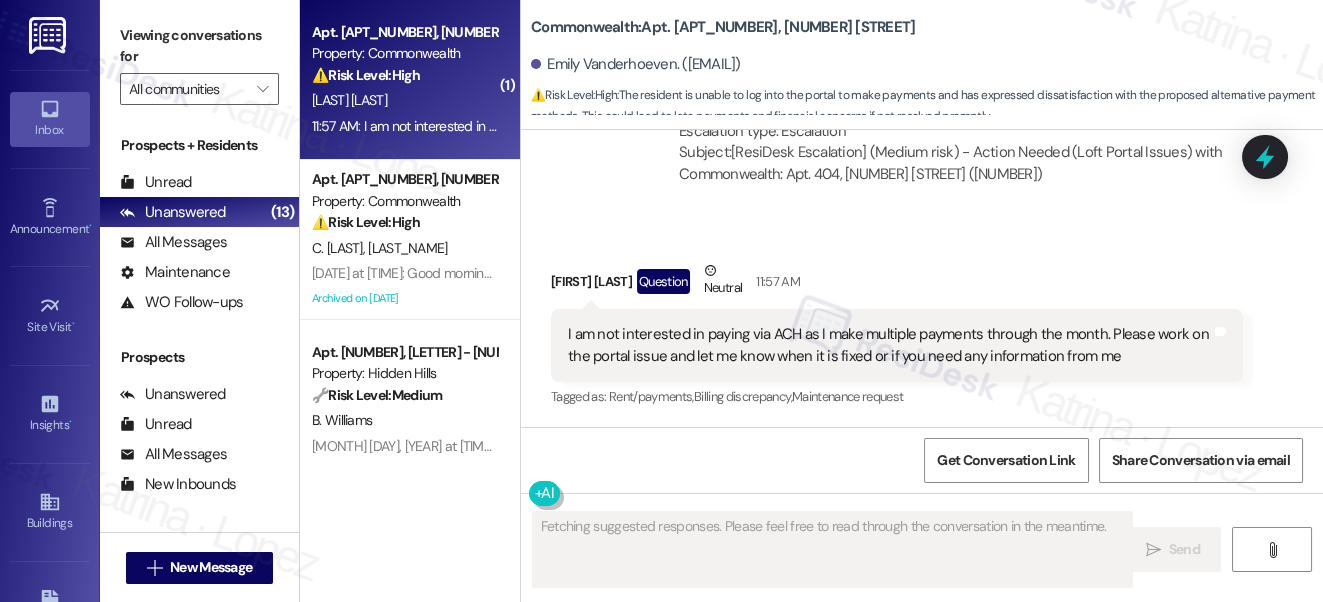 click on "I am not interested in paying via ACH as I make multiple payments through the month. Please work on the portal issue and let me know when it is fixed or if you need any information from me" at bounding box center [889, 345] 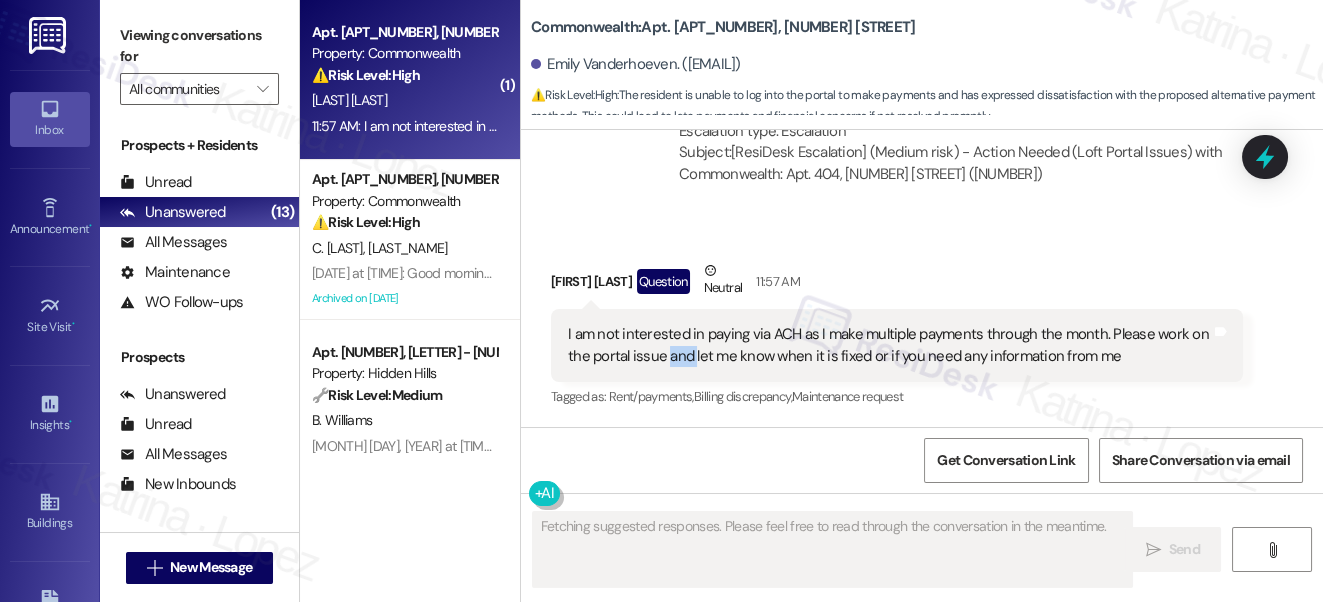 click on "I am not interested in paying via ACH as I make multiple payments through the month. Please work on the portal issue and let me know when it is fixed or if you need any information from me" at bounding box center (889, 345) 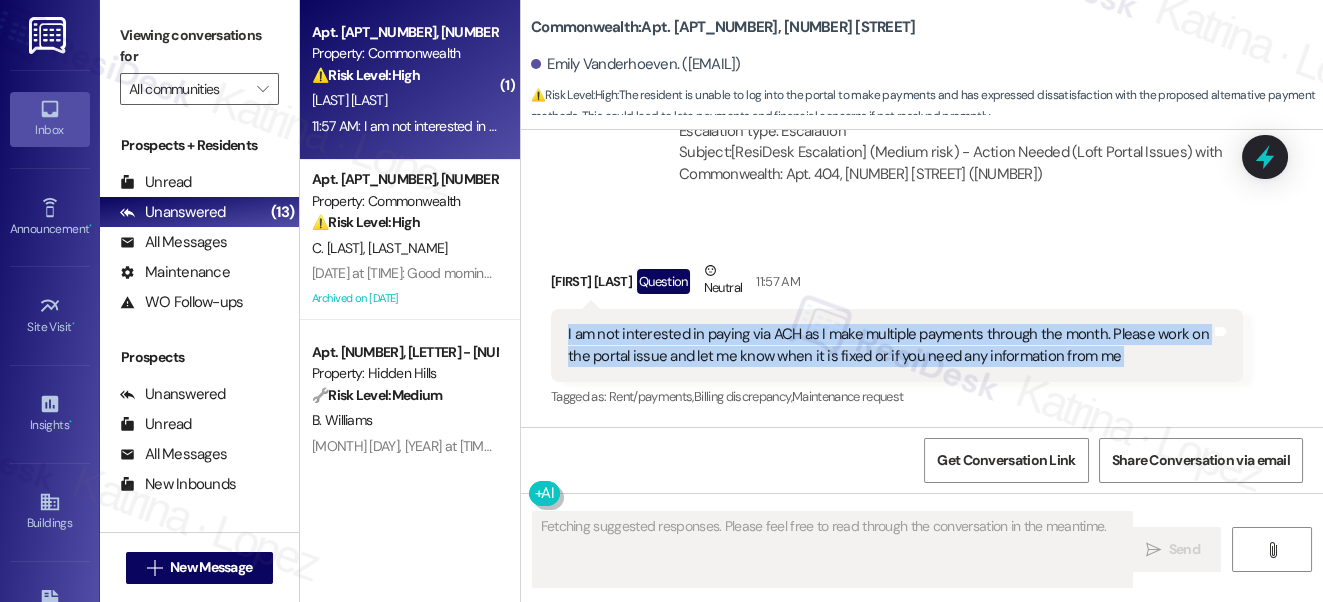 click on "I am not interested in paying via ACH as I make multiple payments through the month. Please work on the portal issue and let me know when it is fixed or if you need any information from me" at bounding box center [889, 345] 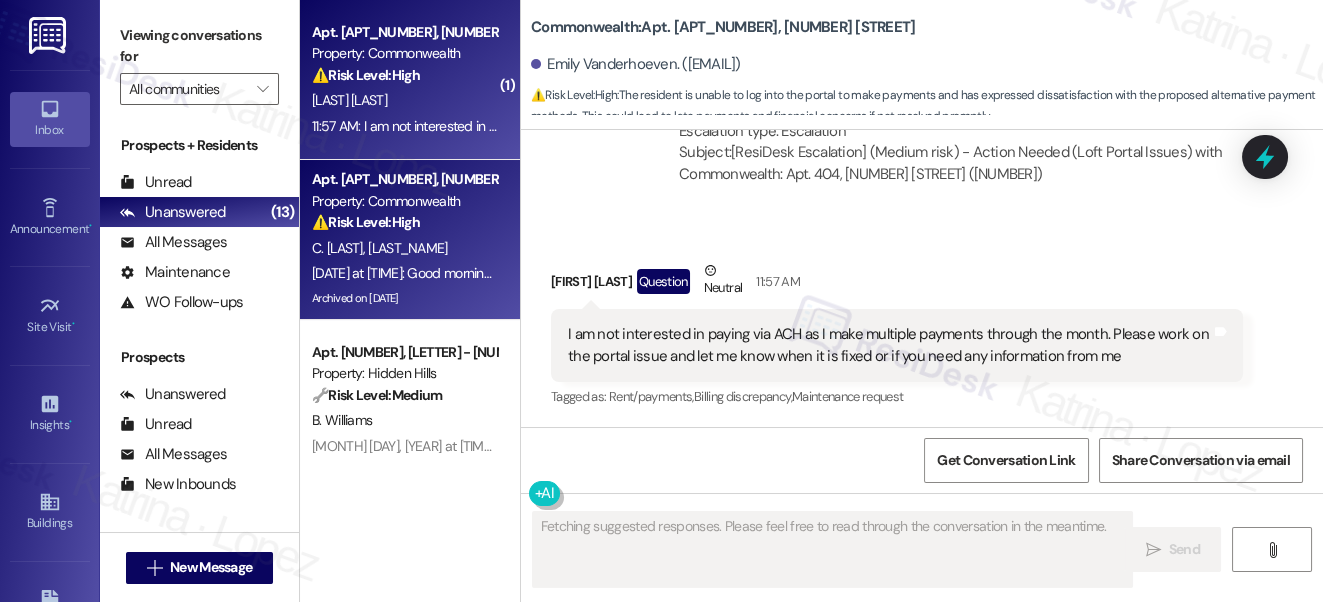 click on "[MONTH] [DAY], [YEAR] at [TIME]: Good morning.
The lock on the wooden door on the second floor leading to the back of the building is damaged. [MONTH] [DAY], [YEAR] at [TIME]: Good morning.
The lock on the wooden door on the second floor leading to the back of the building is damaged." at bounding box center [685, 273] 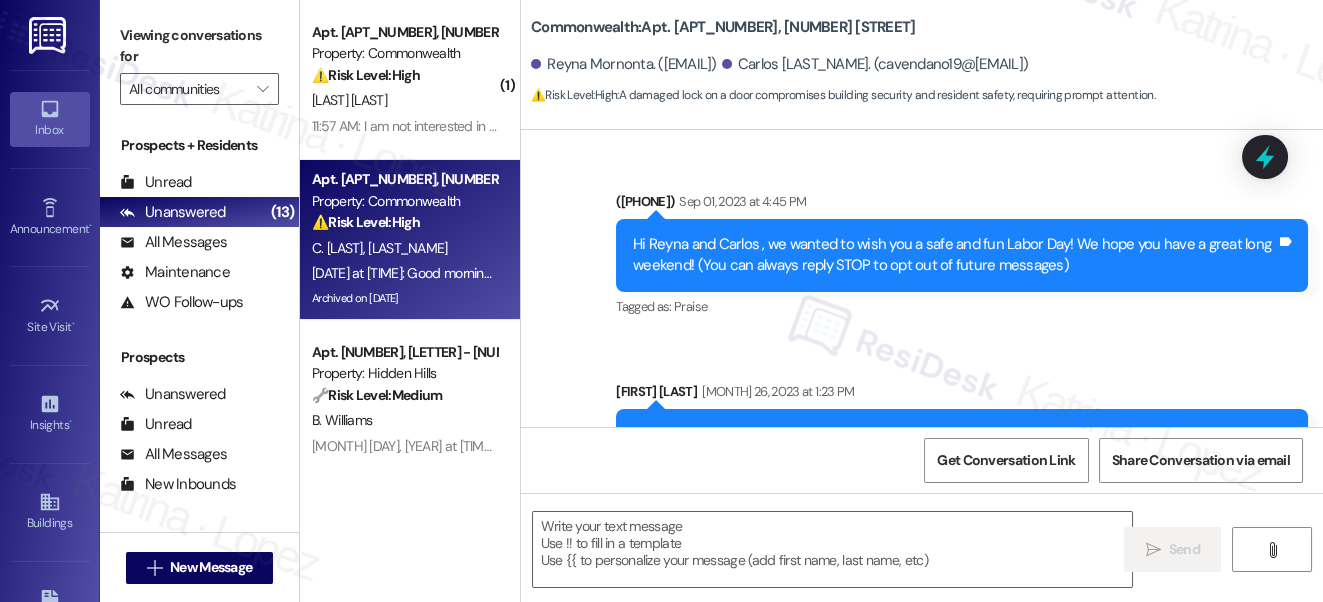 scroll, scrollTop: 42674, scrollLeft: 0, axis: vertical 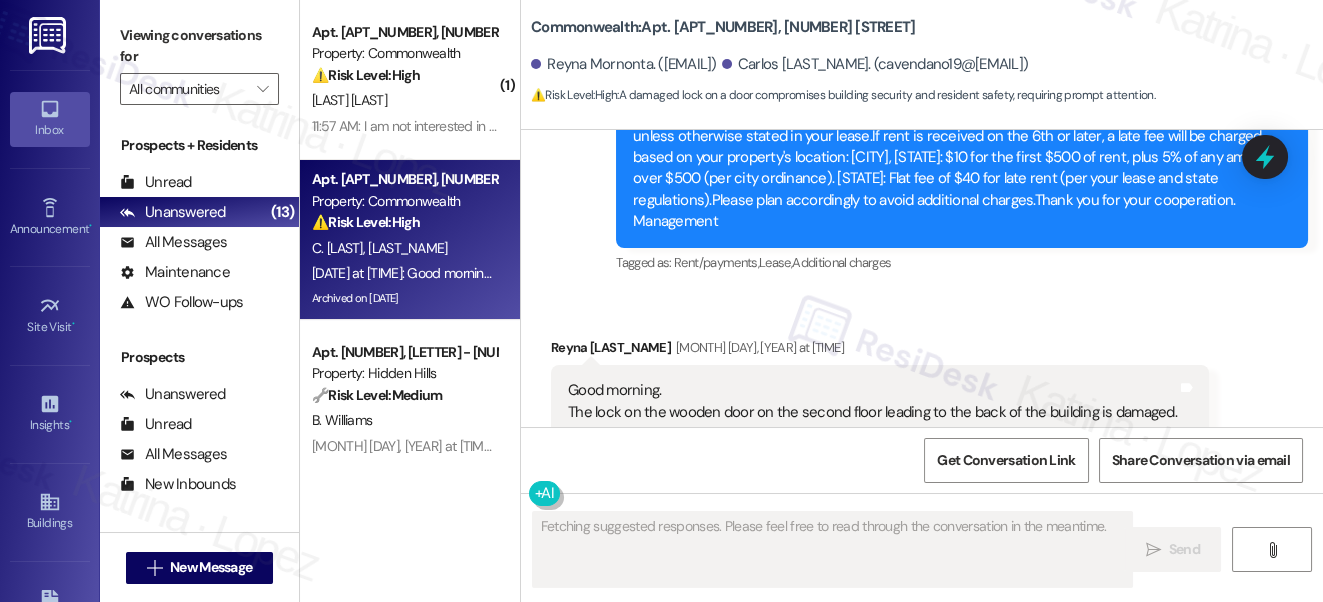 click on "Good morning.
The lock on the wooden door on the second floor leading to the back of the building is damaged." at bounding box center [872, 401] 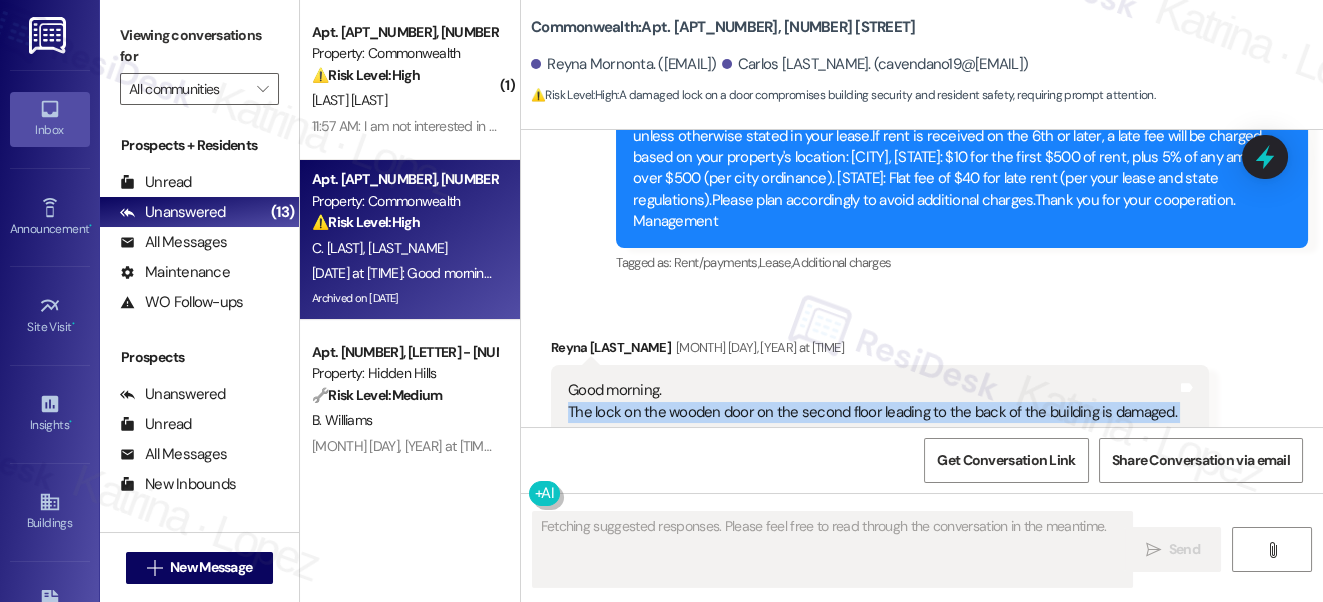 click on "Good morning.
The lock on the wooden door on the second floor leading to the back of the building is damaged." at bounding box center (872, 401) 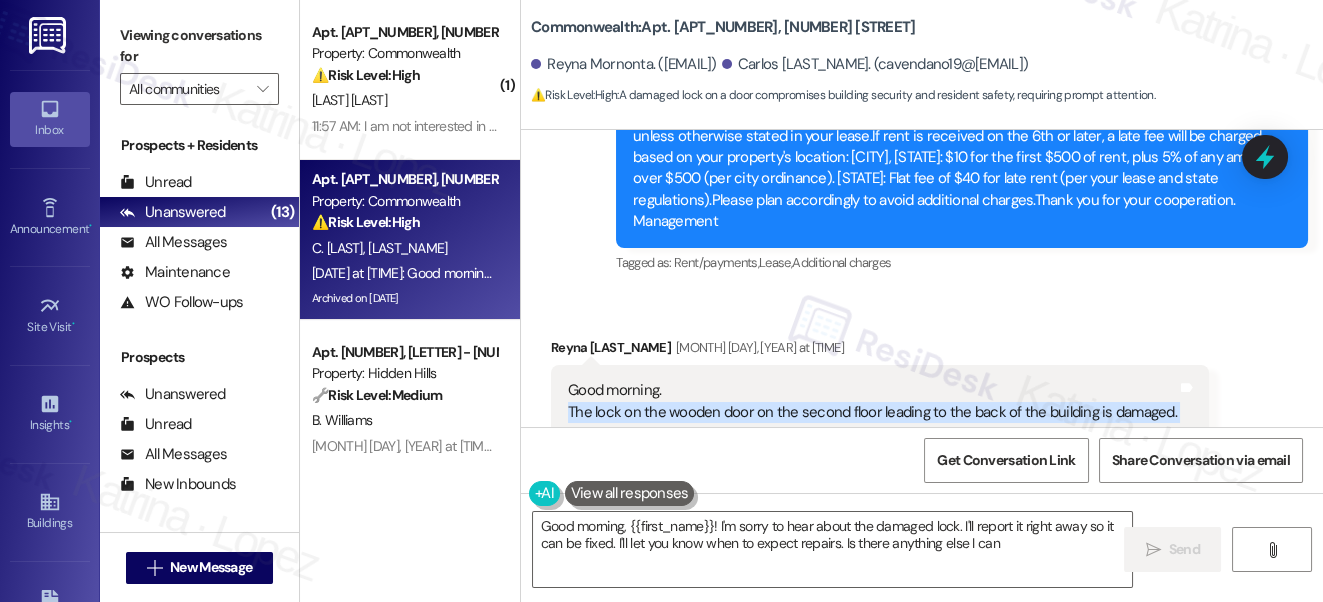 type on "Good morning, {{first_name}}! I'm sorry to hear about the damaged lock. I'll report it right away so it can be fixed. I'll let you know when to expect repairs. Is there anything else I can help" 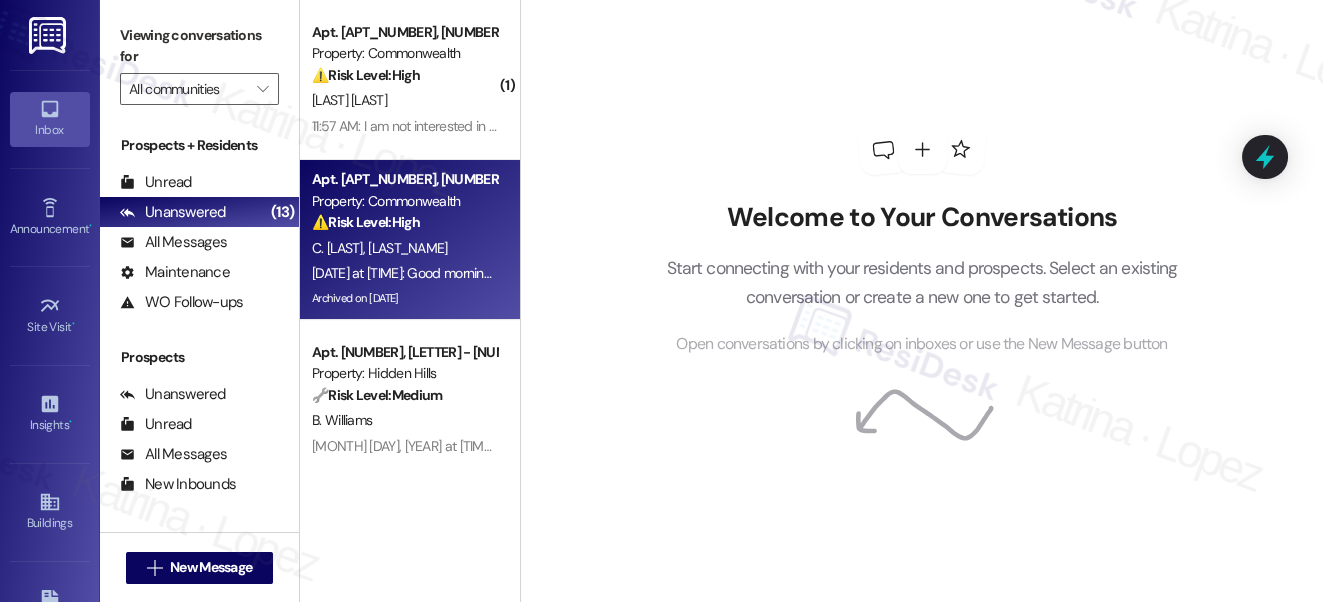 click on "C. [LAST] R. [LAST]" at bounding box center (404, 248) 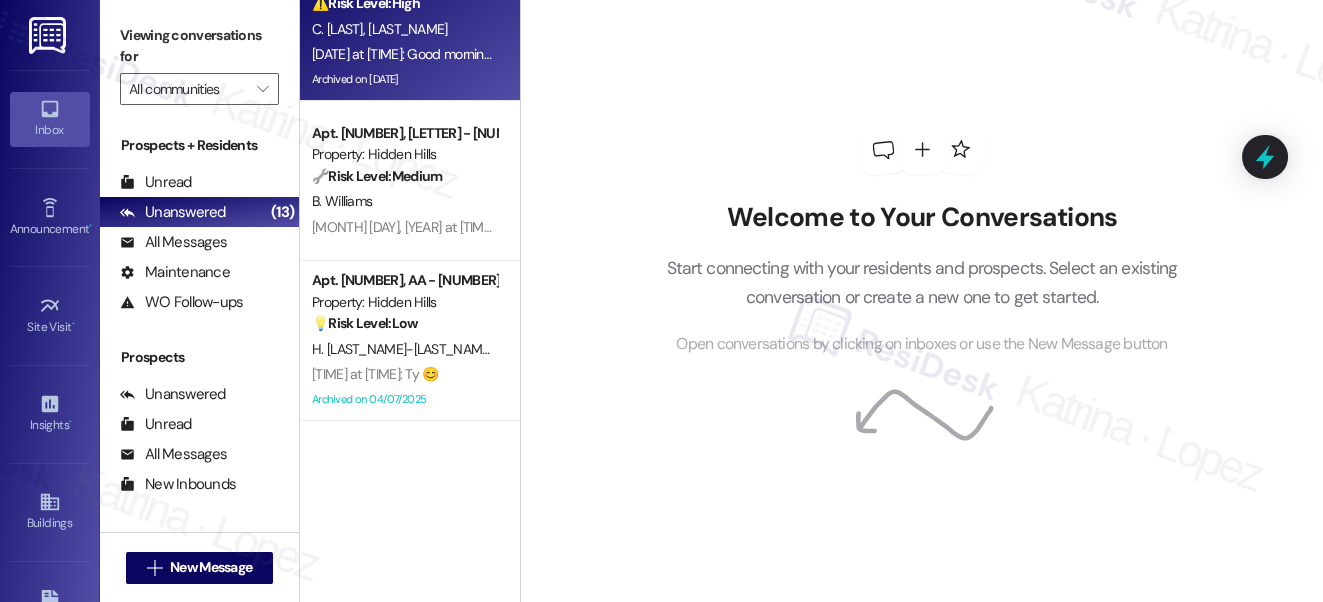 scroll, scrollTop: 0, scrollLeft: 0, axis: both 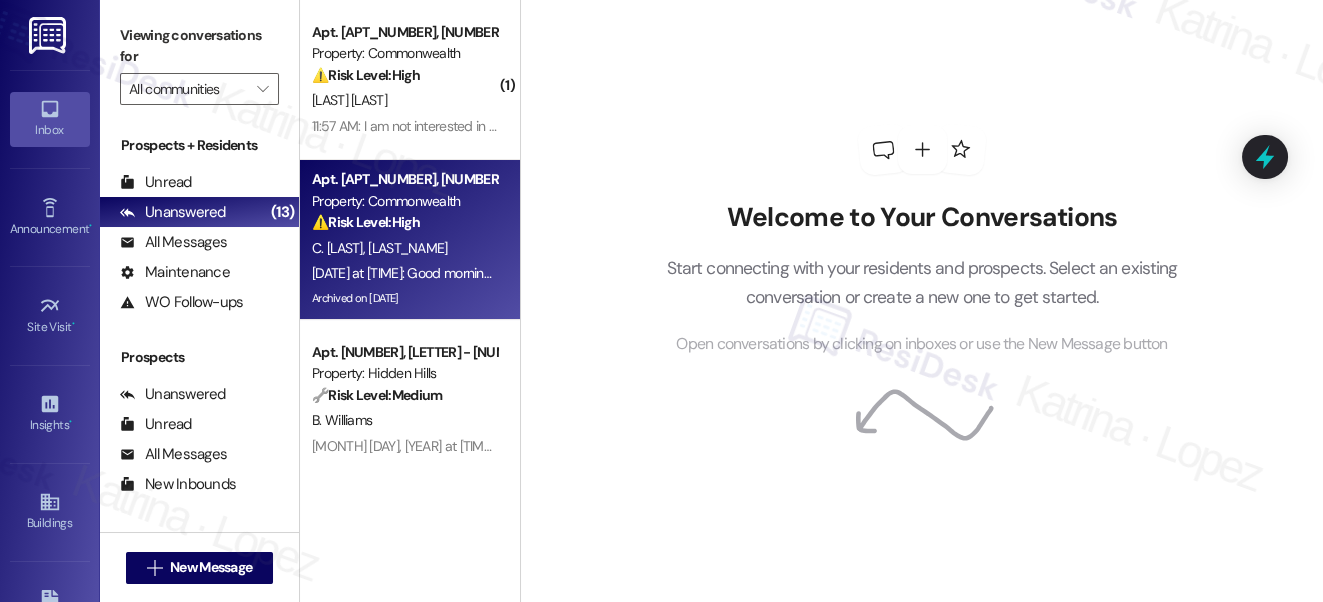 click on "[LAST_NAME]" at bounding box center (407, 248) 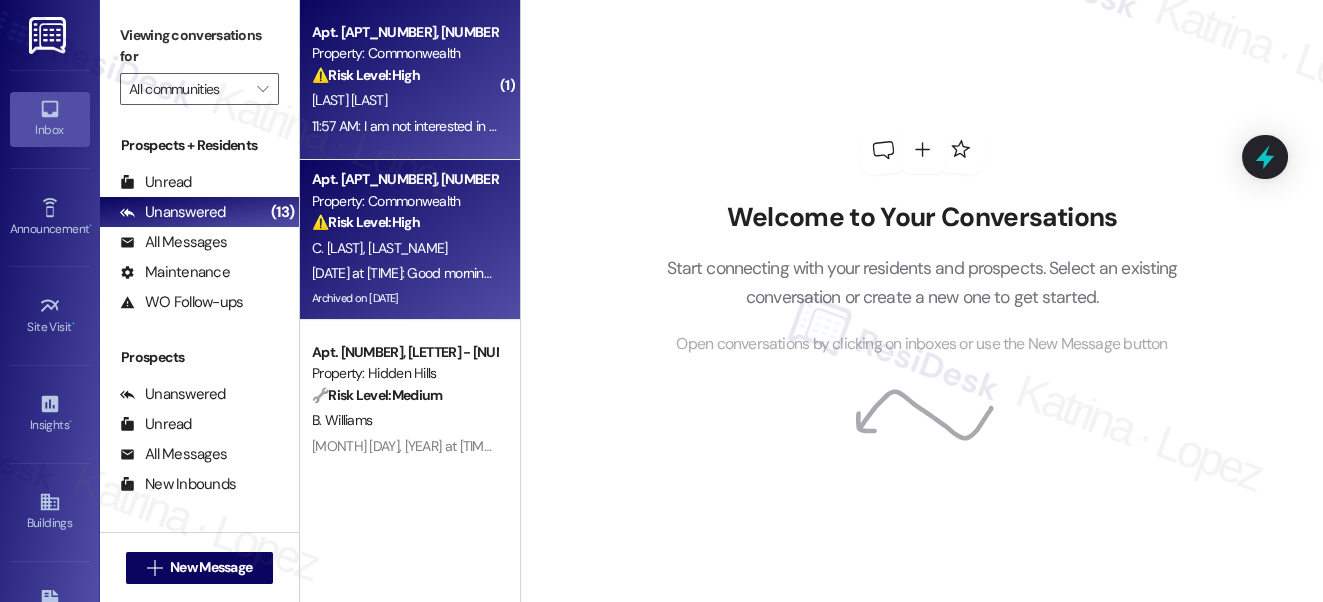 click on "Apt. 404, 2322 North Commonwealth Property: Commonwealth ⚠️ Risk Level: High The resident is unable to log into the portal to make payments and has expressed dissatisfaction with the proposed alternative payment methods. This could lead to late payments and financial concerns if not resolved promptly. E. [LAST_NAME] 11:57 AM: I am not interested in paying via ACH as I make multiple payments through the month. Please work on the portal issue and let me know when it is fixed or if you need any information from me 11:57 AM: I am not interested in paying via ACH as I make multiple payments through the month. Please work on the portal issue and let me know when it is fixed or if you need any information from me" at bounding box center (410, 80) 